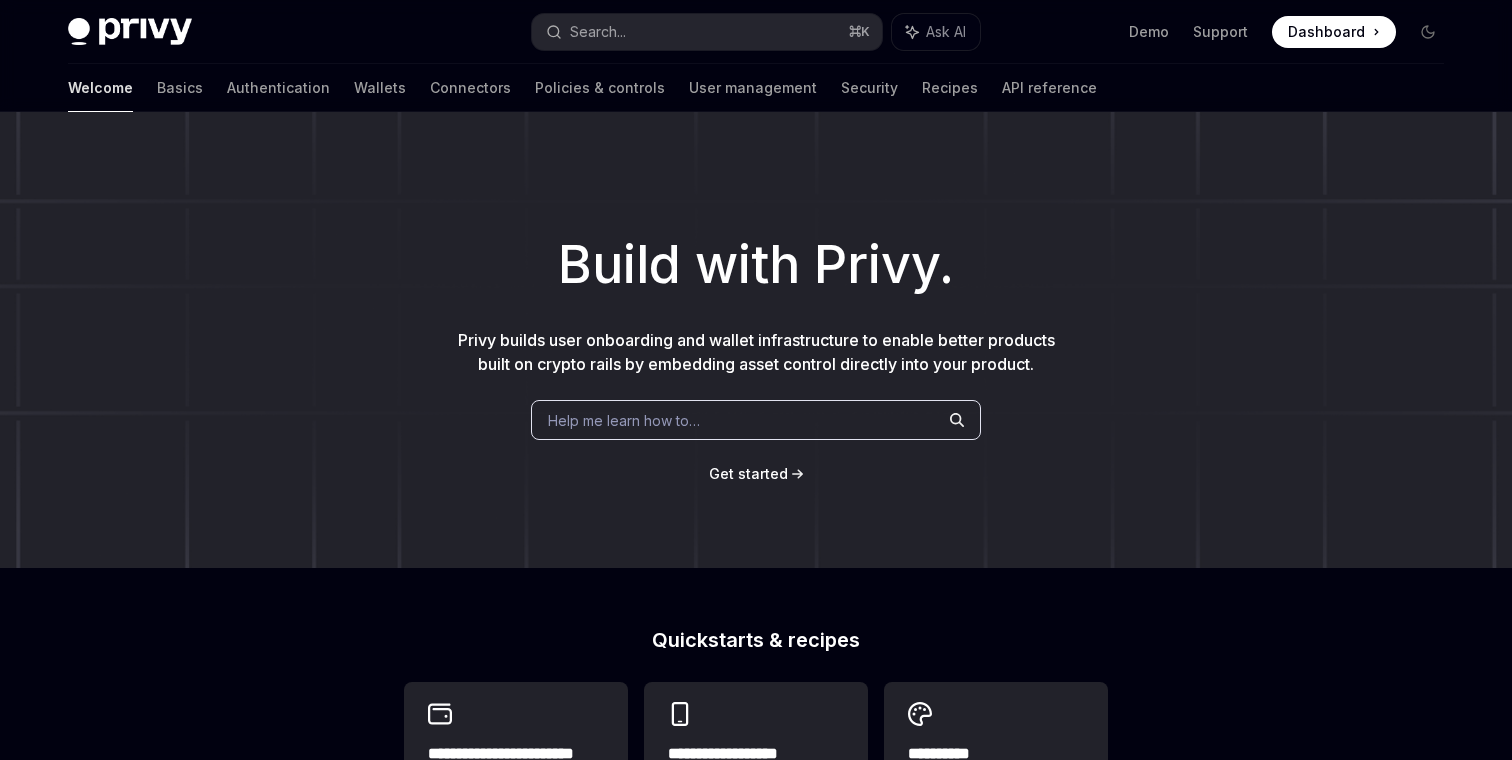 type on "*" 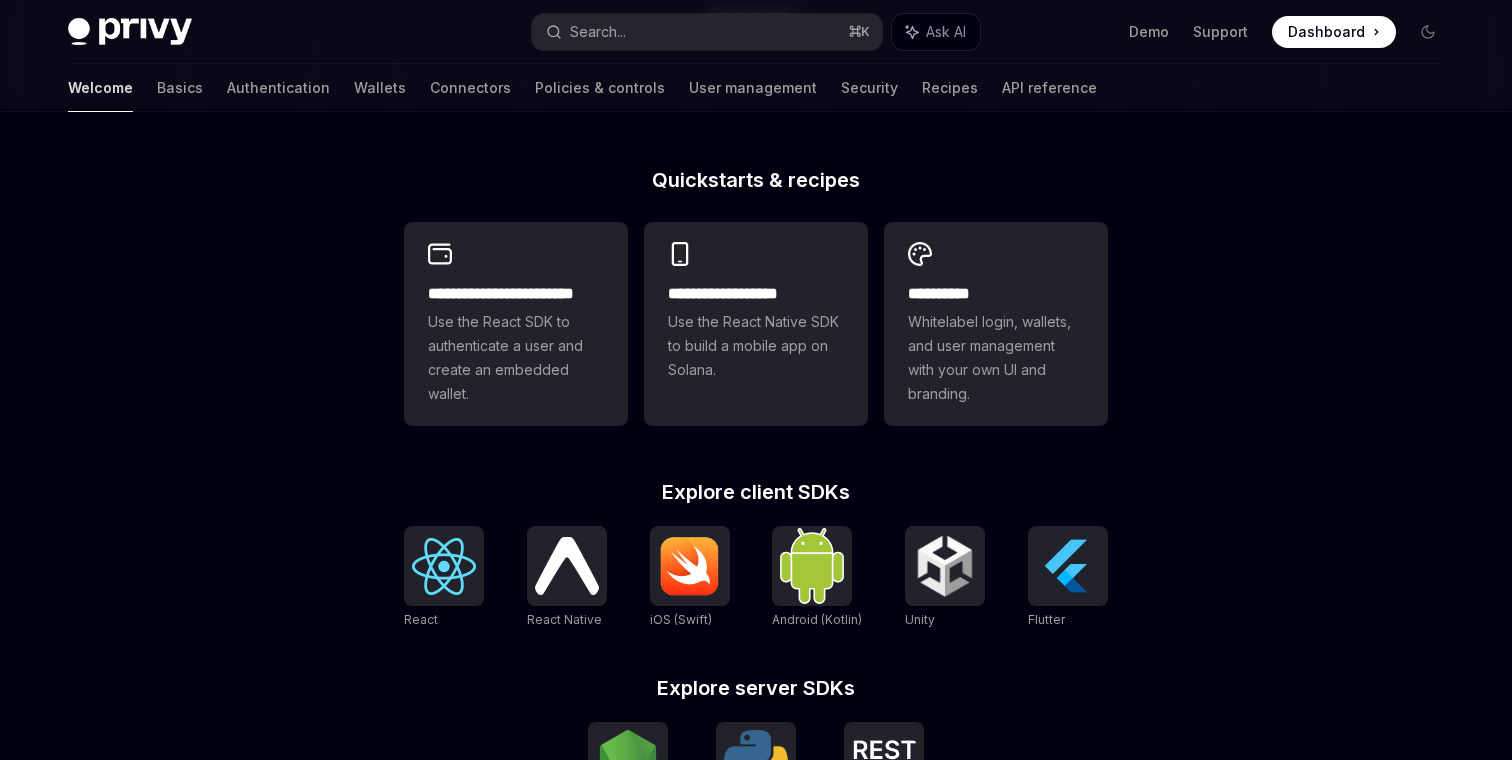 scroll, scrollTop: 612, scrollLeft: 0, axis: vertical 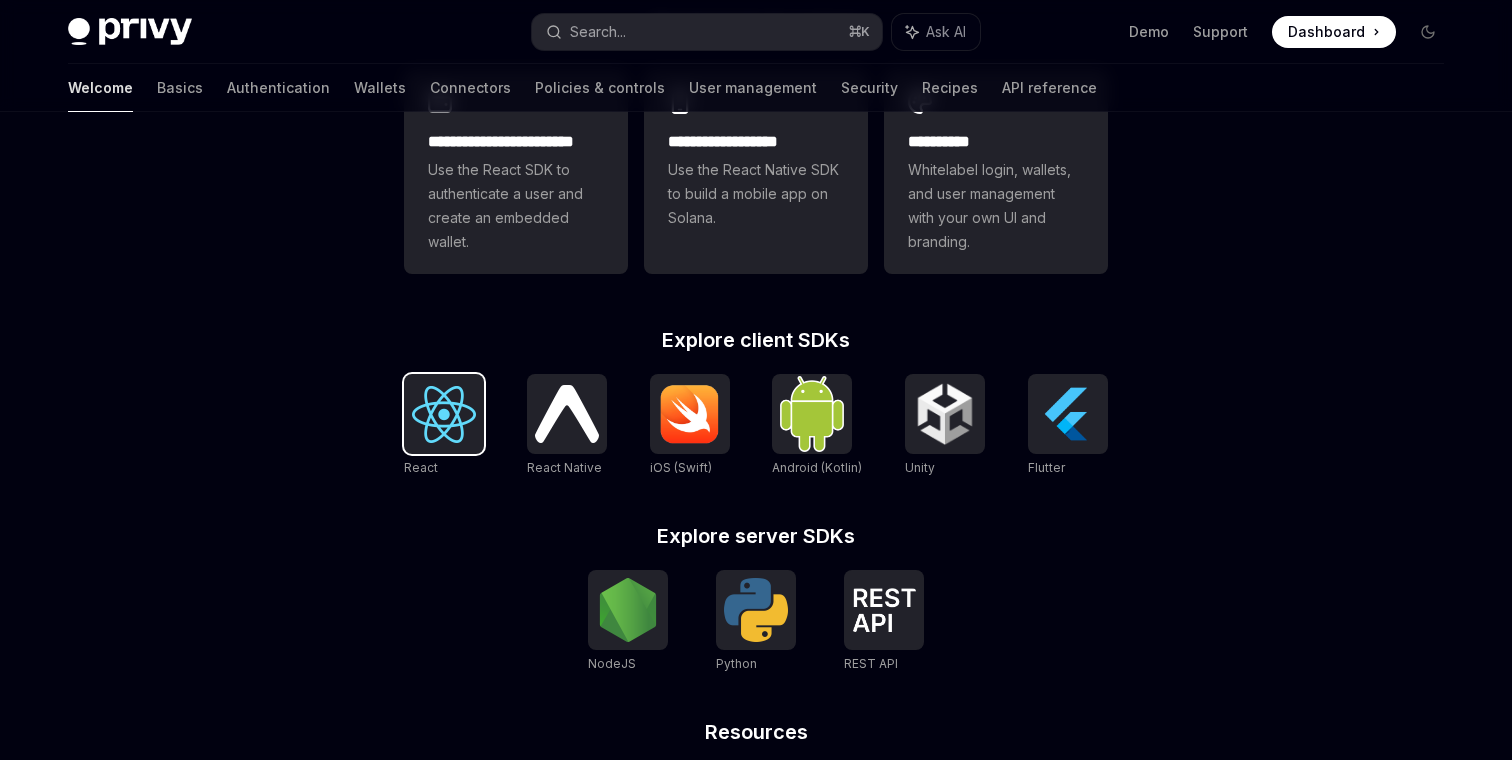 click at bounding box center (444, 414) 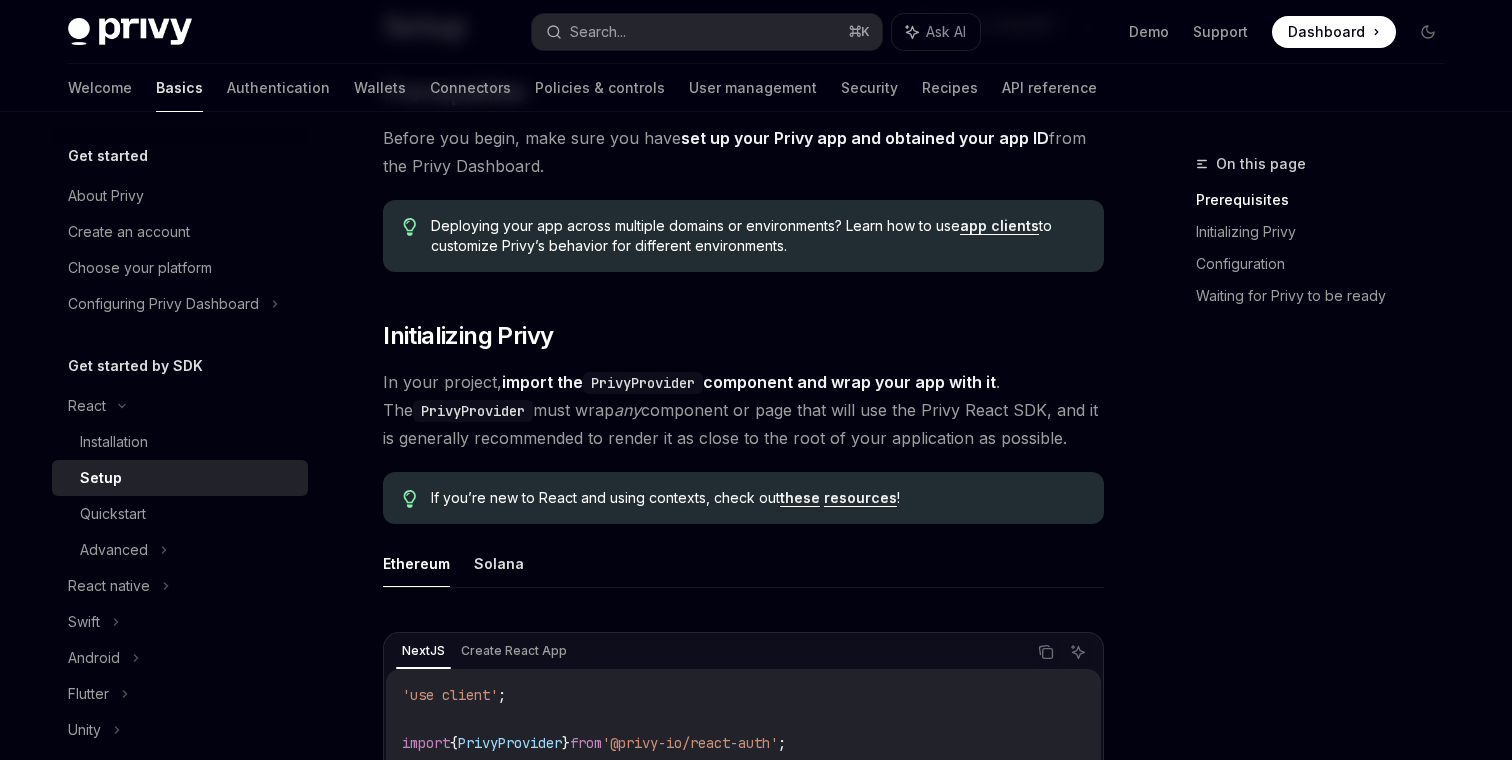 scroll, scrollTop: 202, scrollLeft: 0, axis: vertical 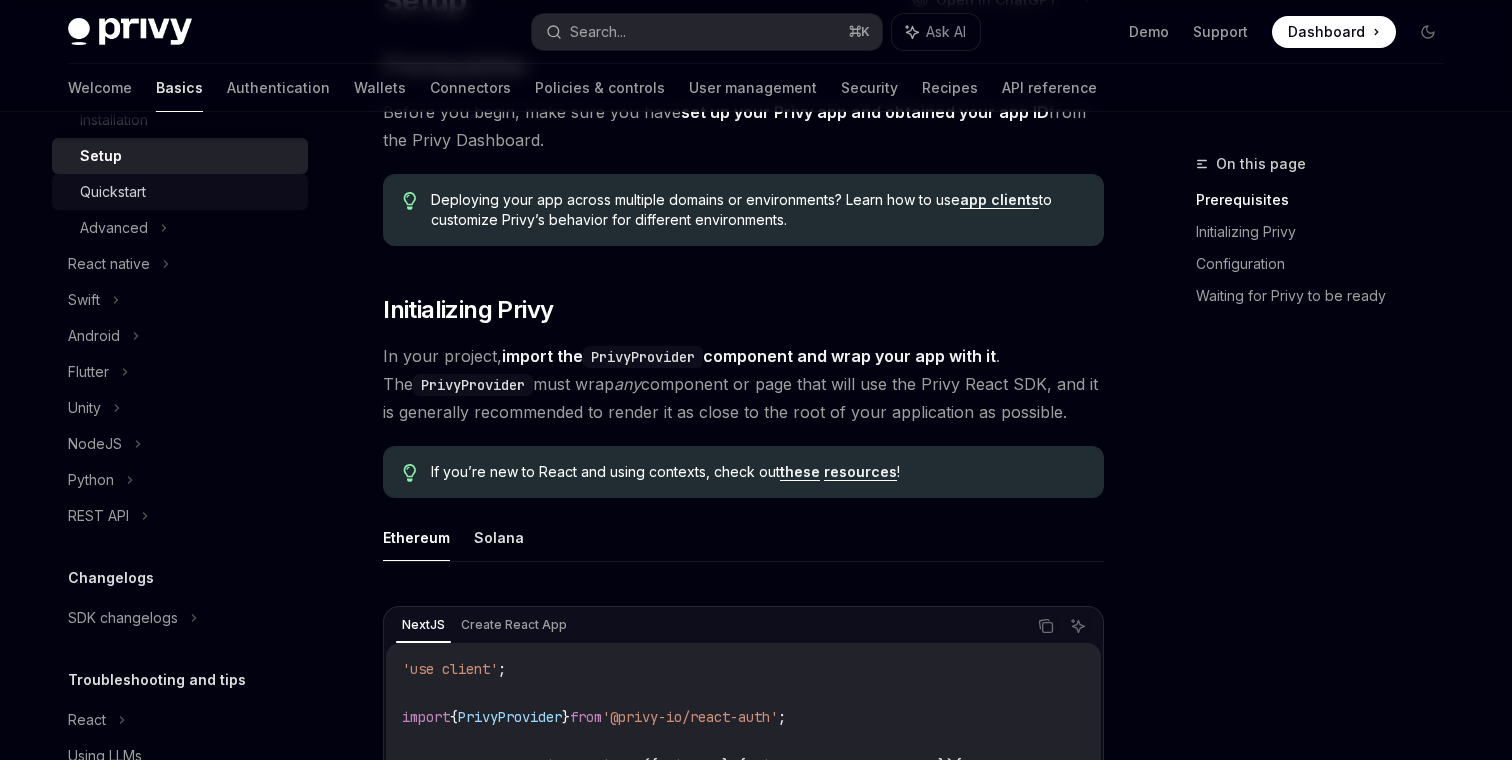 click on "Quickstart" at bounding box center [188, 192] 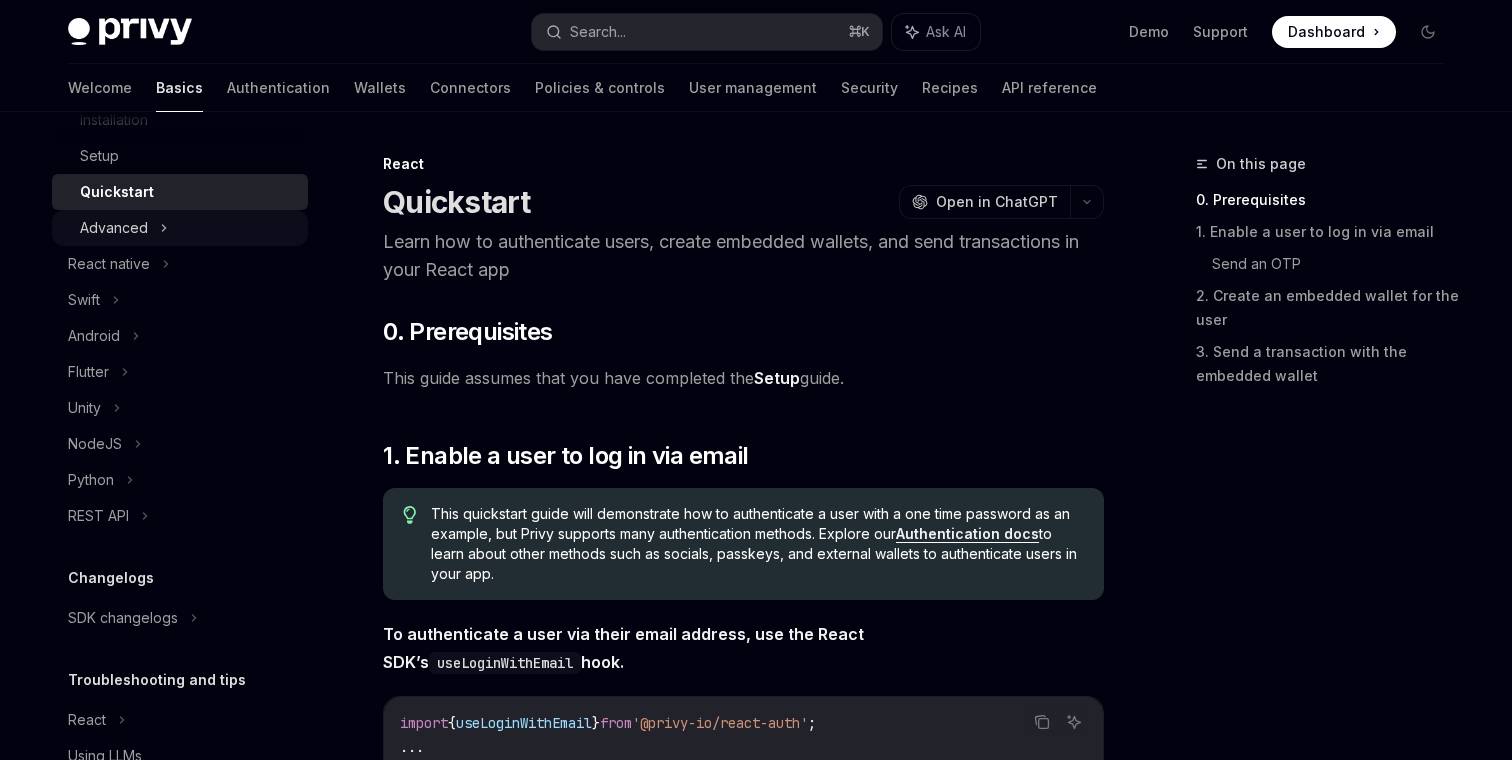 click on "Advanced" at bounding box center (180, 228) 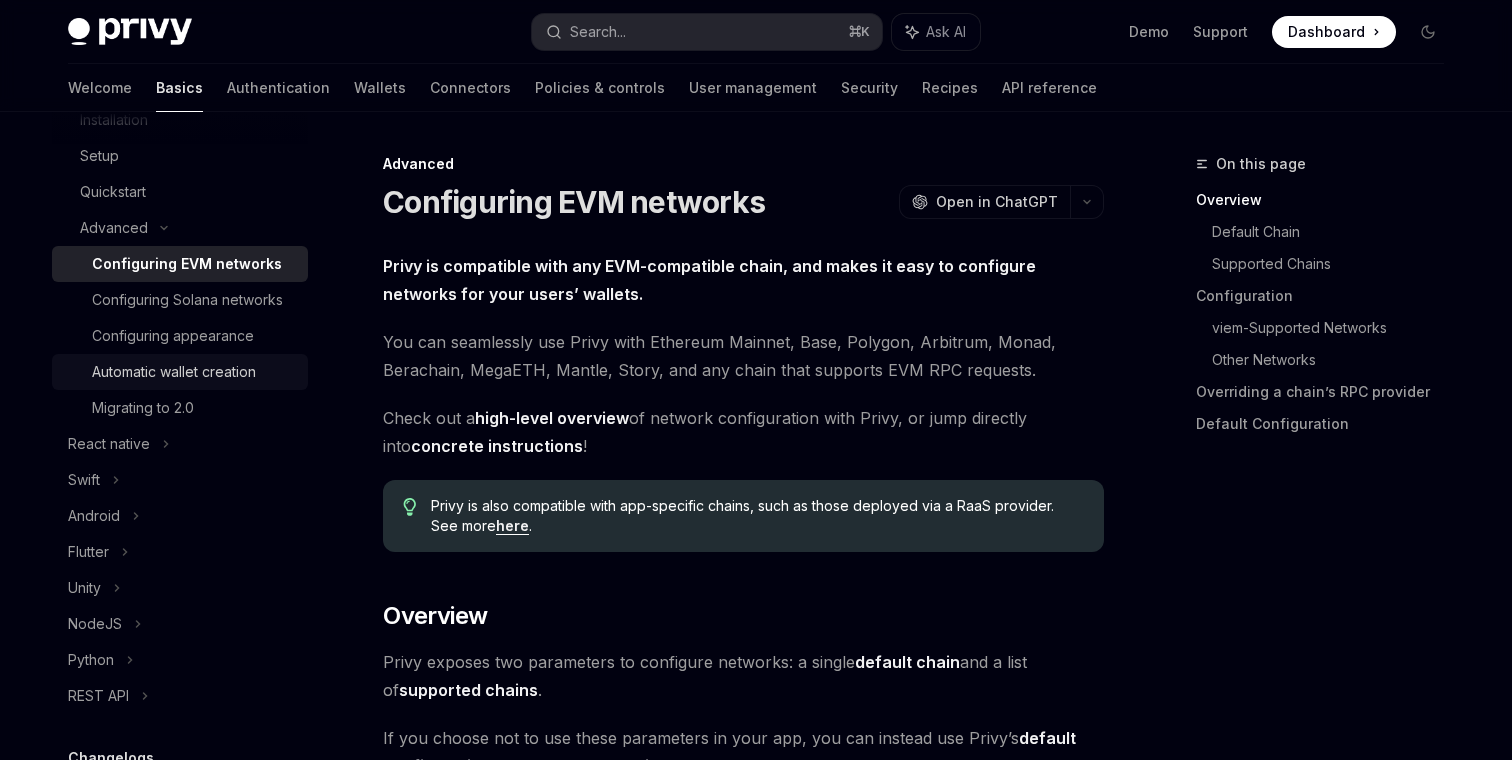 click on "Automatic wallet creation" at bounding box center [174, 372] 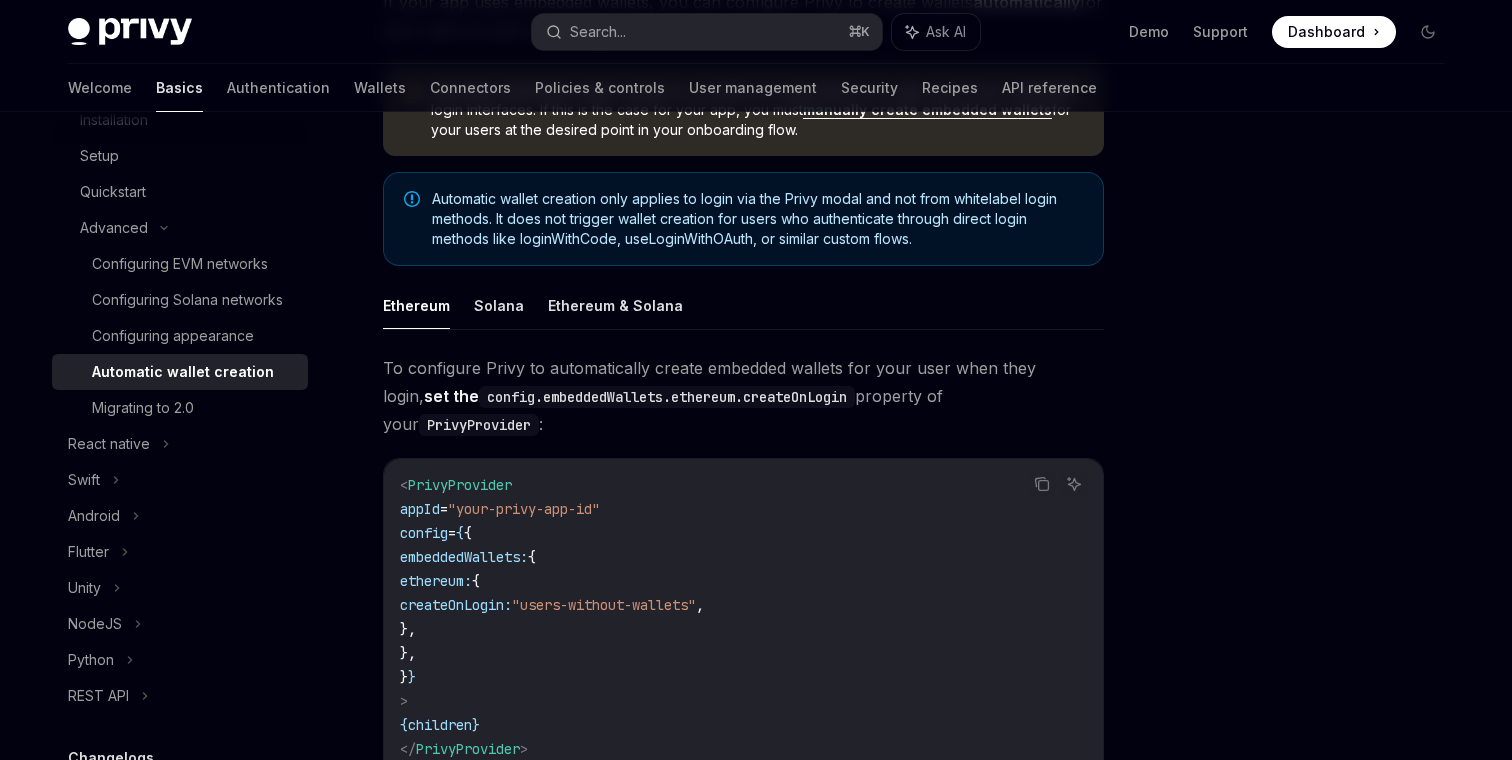 scroll, scrollTop: 414, scrollLeft: 0, axis: vertical 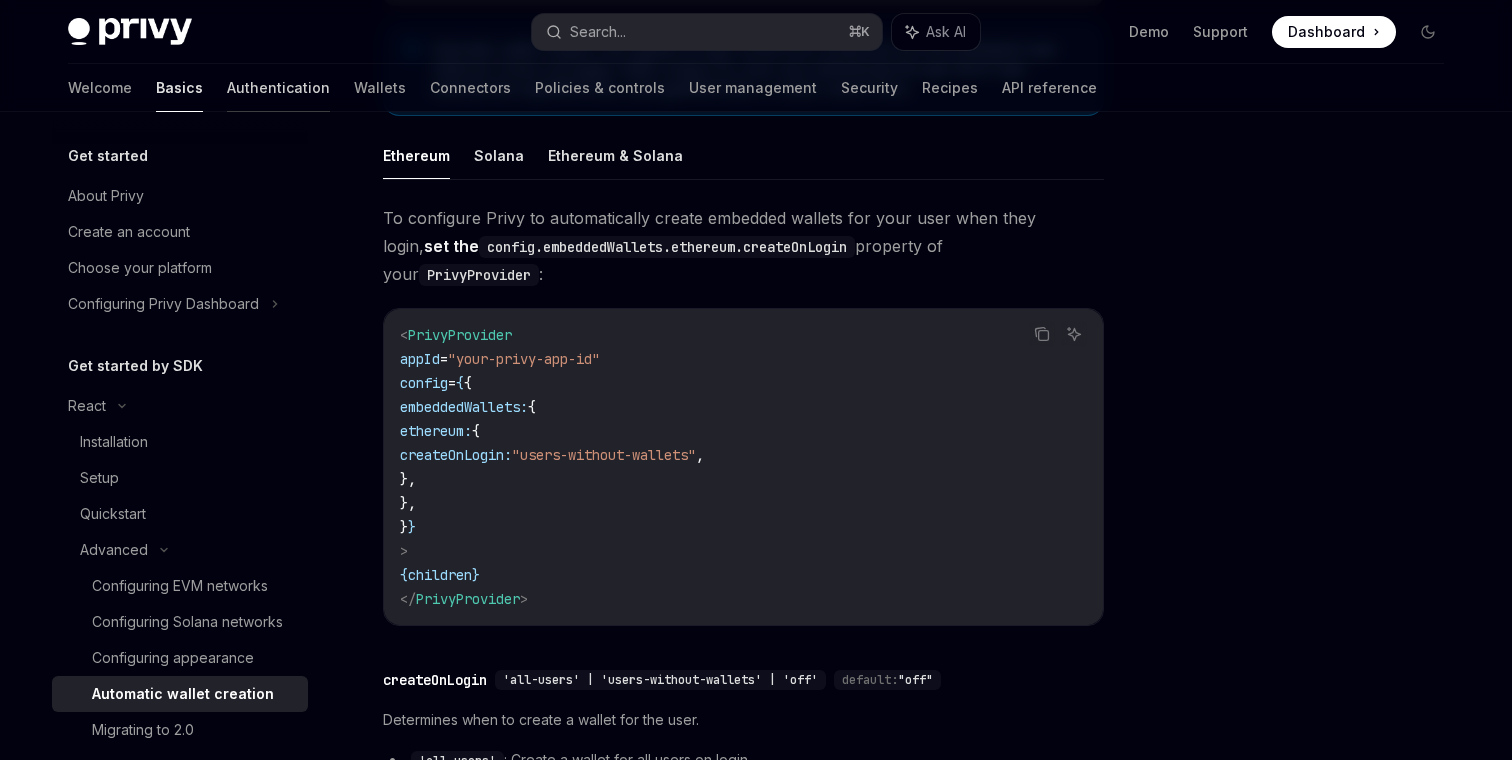 click on "Authentication" at bounding box center (278, 88) 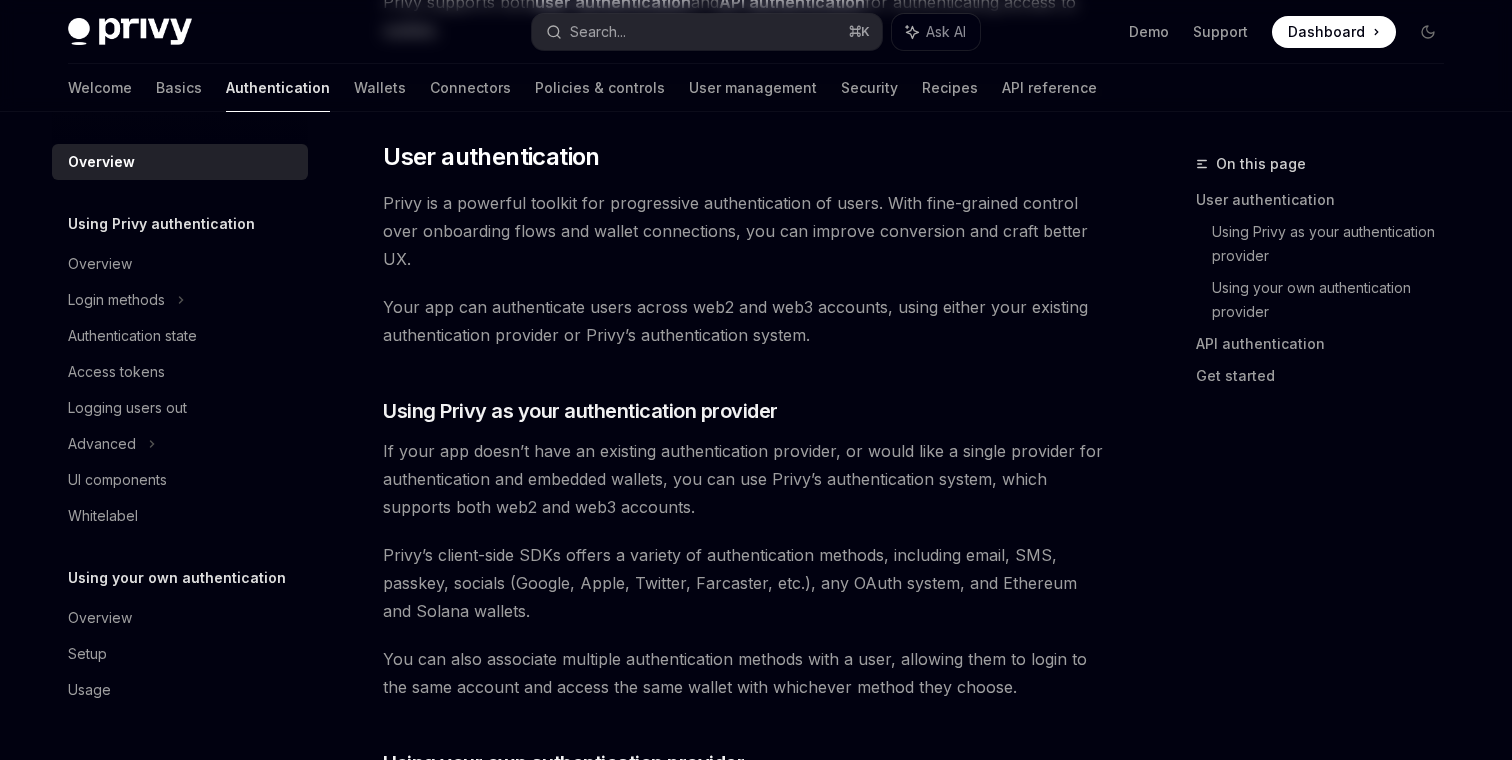 scroll, scrollTop: 0, scrollLeft: 0, axis: both 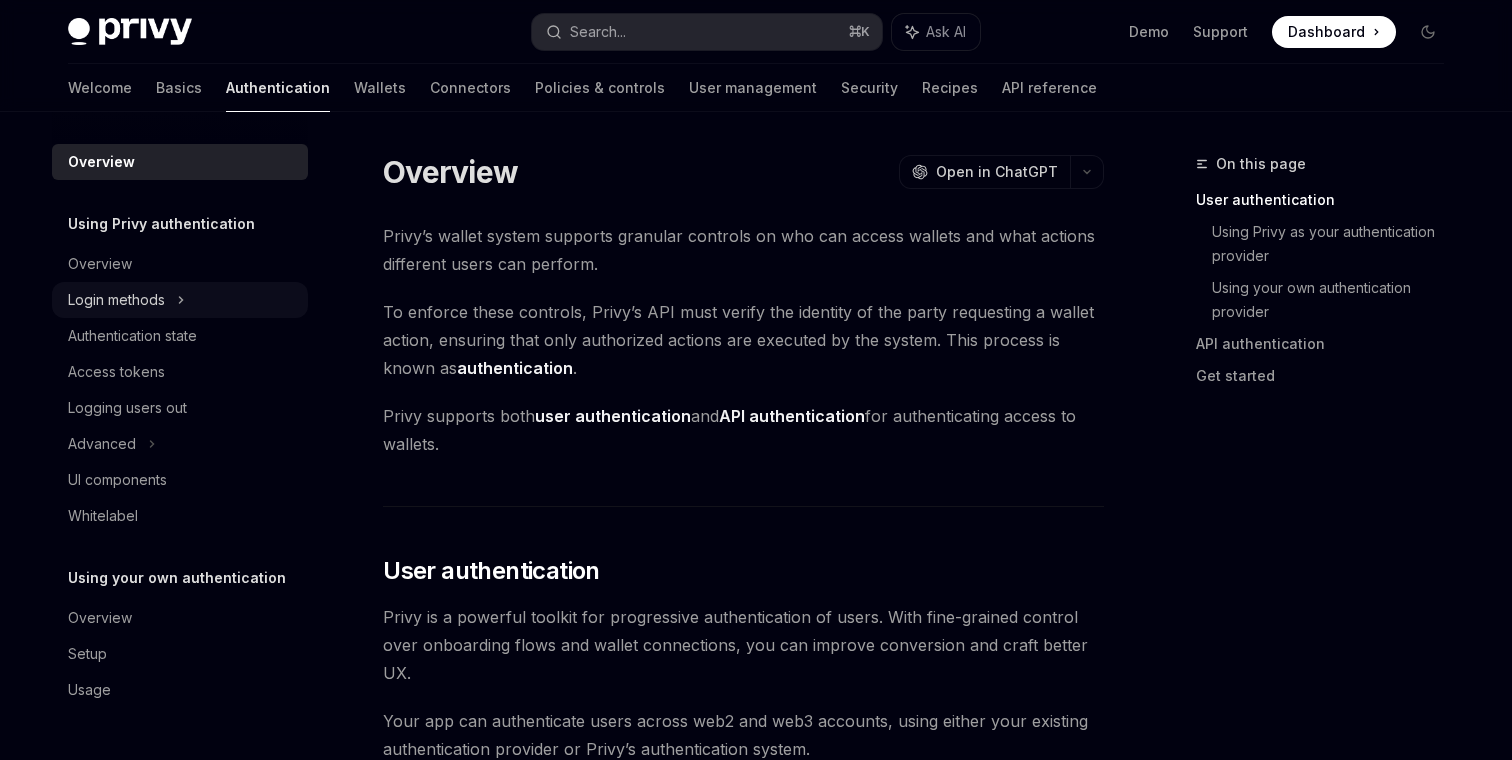 click 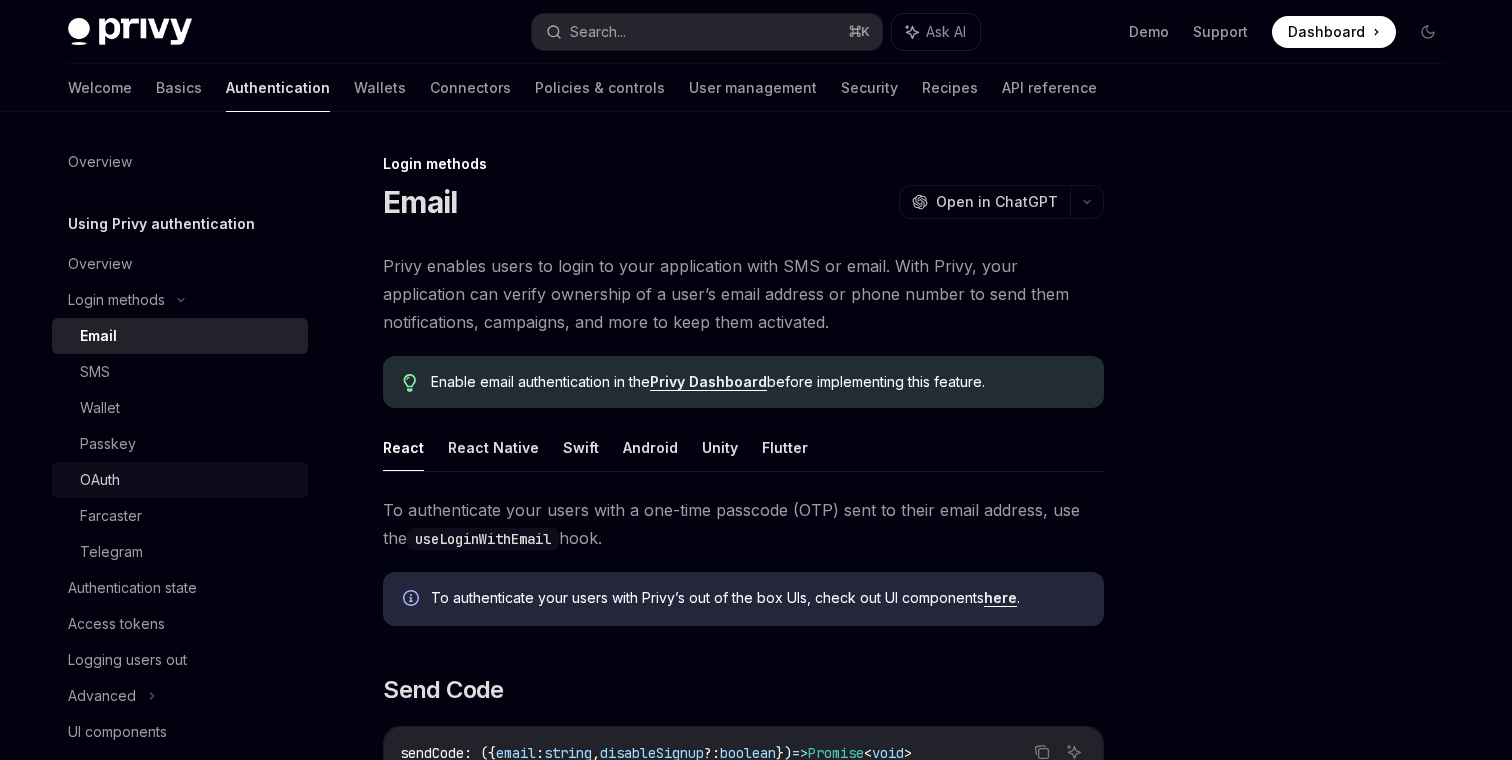 click on "OAuth" at bounding box center (188, 480) 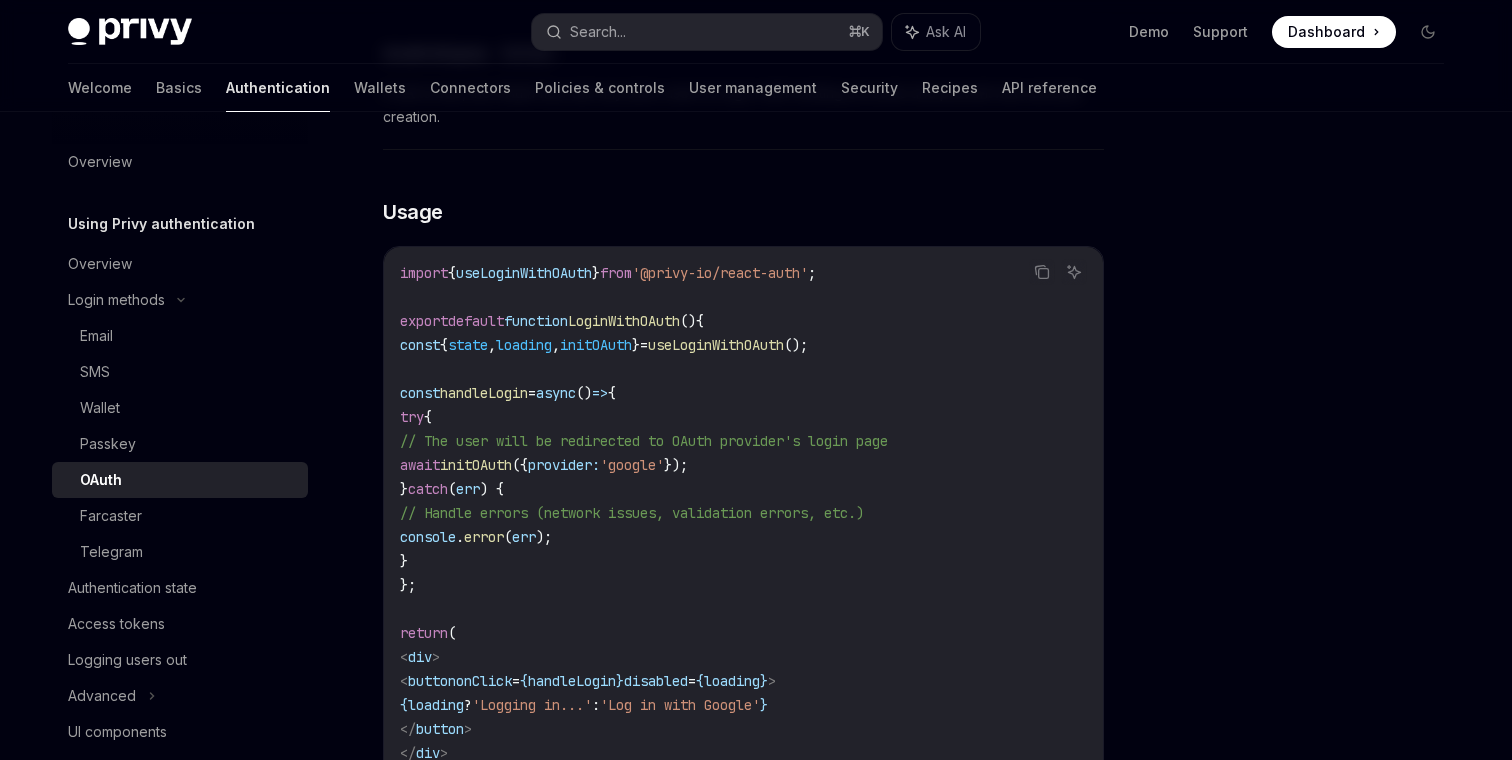 scroll, scrollTop: 0, scrollLeft: 0, axis: both 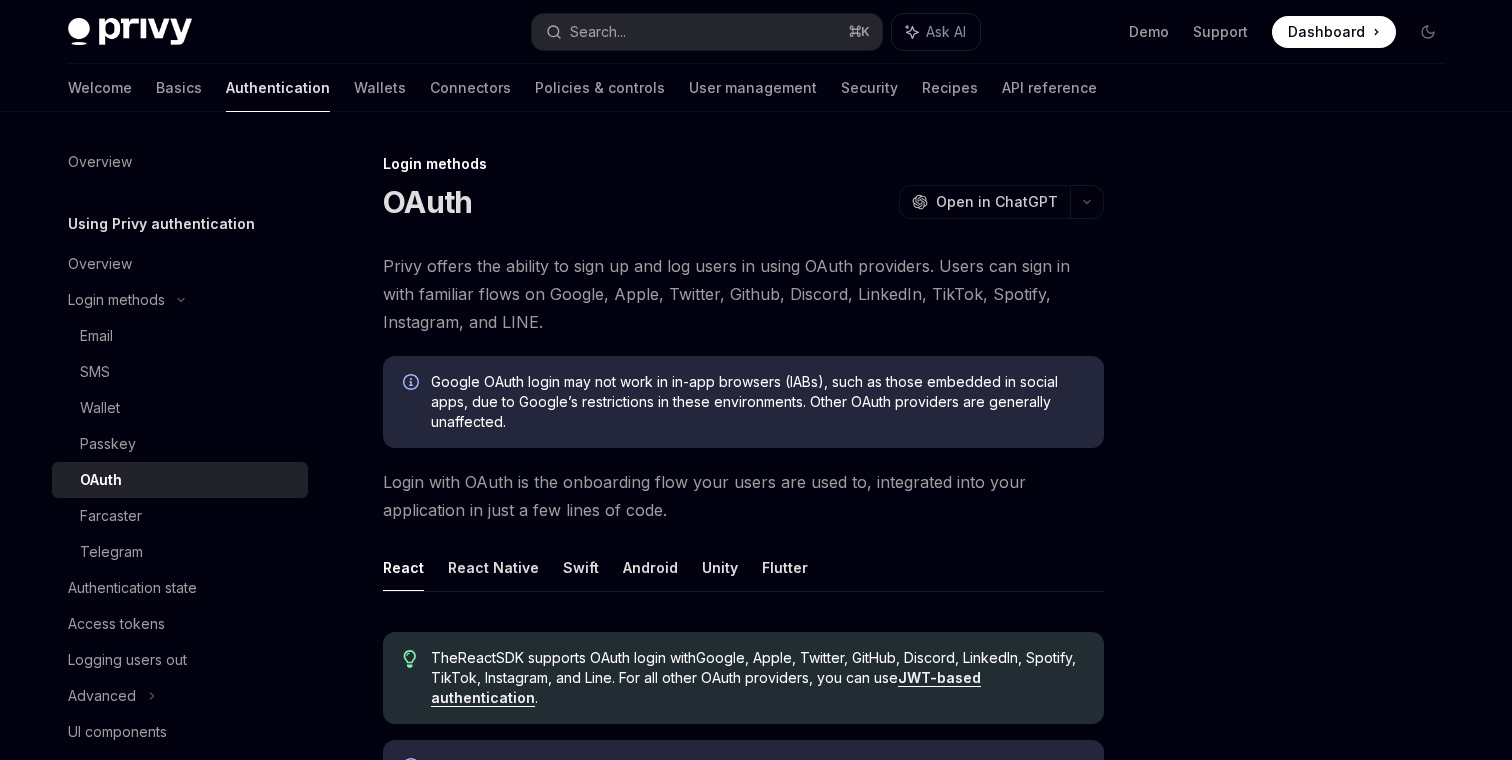 click on "Login methods OAuth OpenAI Open in ChatGPT OpenAI Open in ChatGPT Privy offers the ability to sign up and log users in using OAuth providers. Users can sign in with familiar flows on Google, Apple, Twitter, Github, Discord, LinkedIn, TikTok, Spotify, Instagram, and LINE.
Google OAuth login may not work in in-app browsers (IABs), such as those embedded in social apps,
due to Google’s restrictions in these environments. Other OAuth providers are generally
unaffected.
Login with OAuth is the onboarding flow your users are used to, integrated into your application in just a few lines of code.
React   React Native   Swift   Android   Unity   Flutter The React SDK supports OAuth login with Google, Apple, Twitter, GitHub, Discord, LinkedIn, Spotify, TikTok, Instagram, and Line . For all other OAuth providers, you can
use JWT-based authentication . To authenticate your users with Privy’s out of the box UIs, check out UI components here . Use initOAuth from the useLoginWithOAuth Copy Ask AI : ({[NAME]})" at bounding box center [756, 2569] 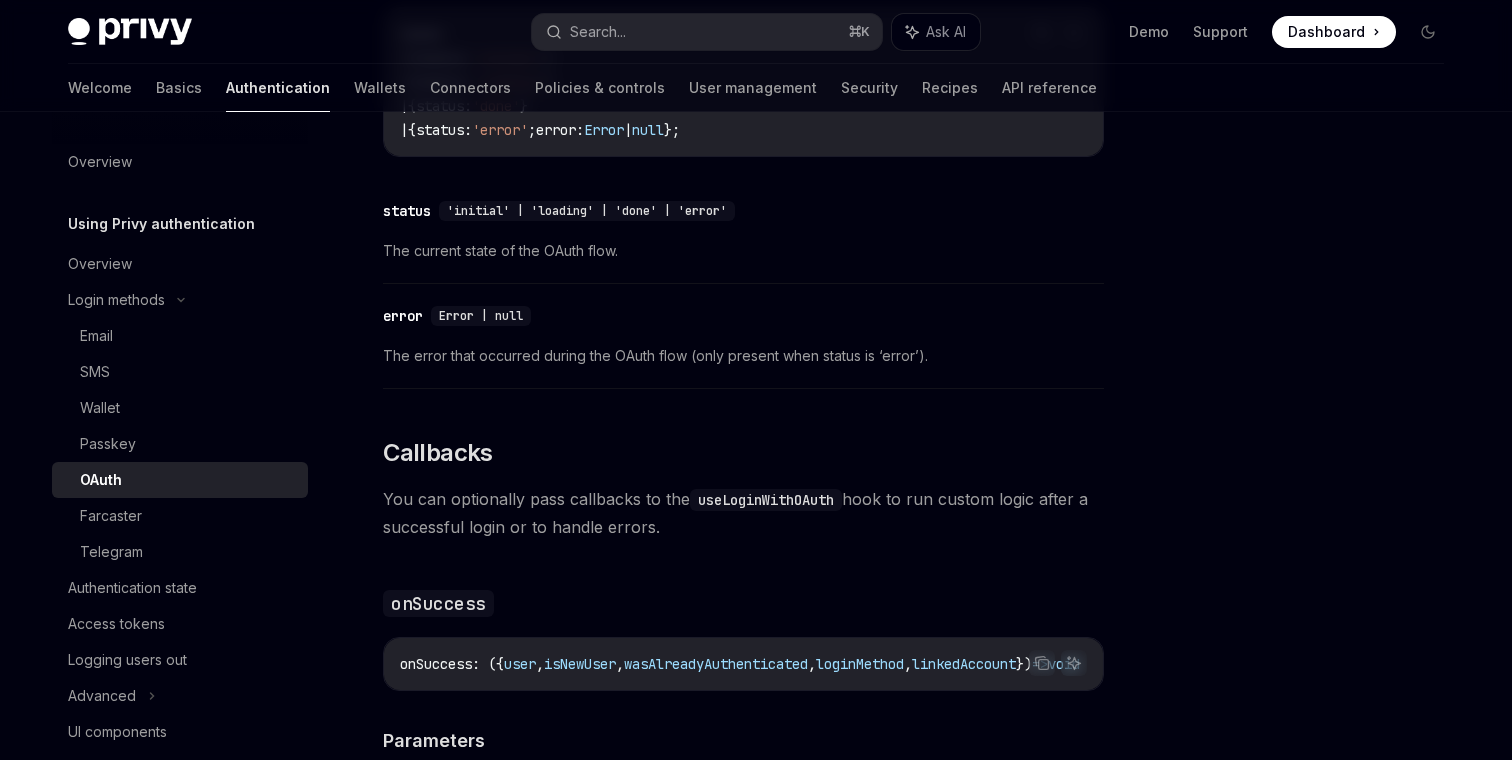 scroll, scrollTop: 2067, scrollLeft: 0, axis: vertical 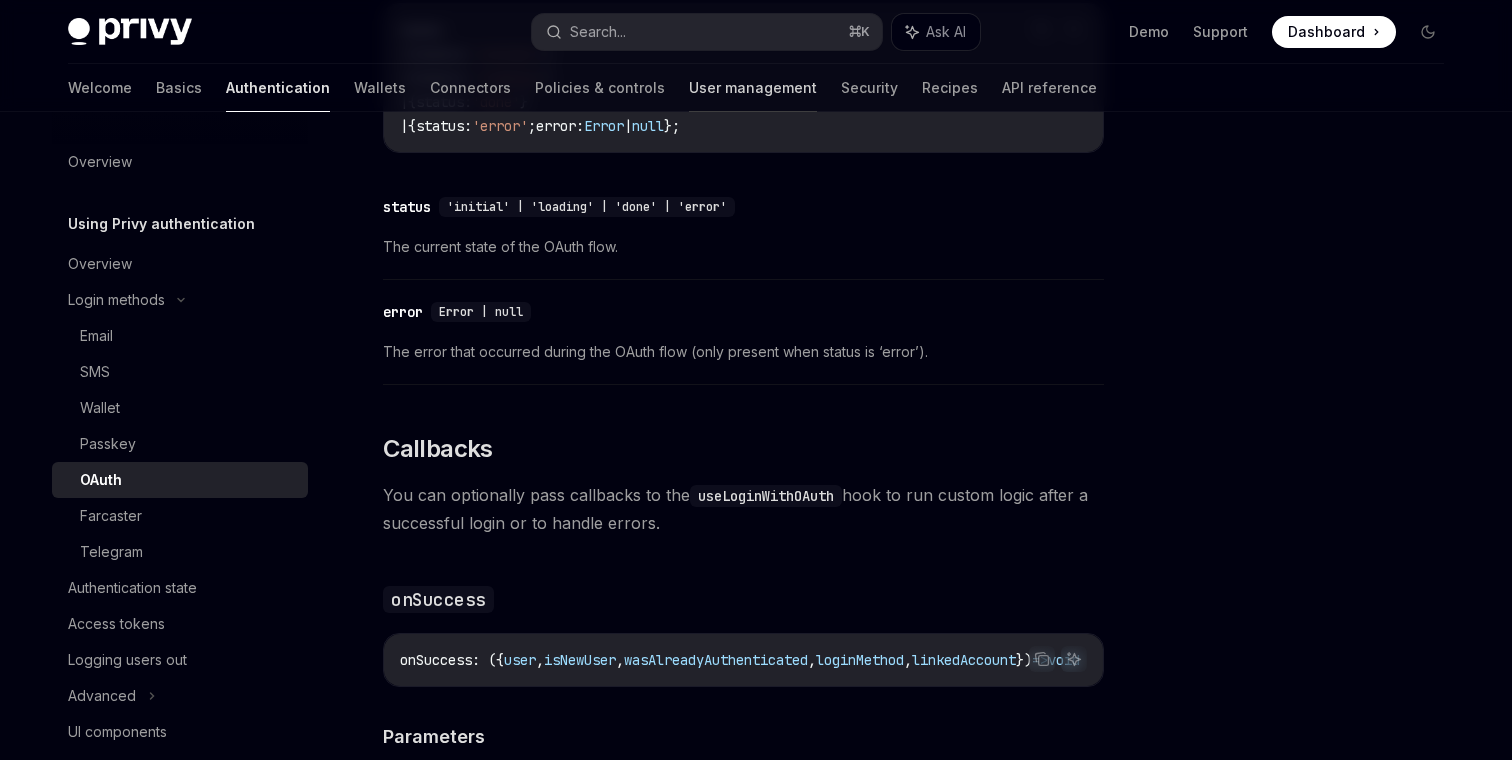 click on "User management" at bounding box center [753, 88] 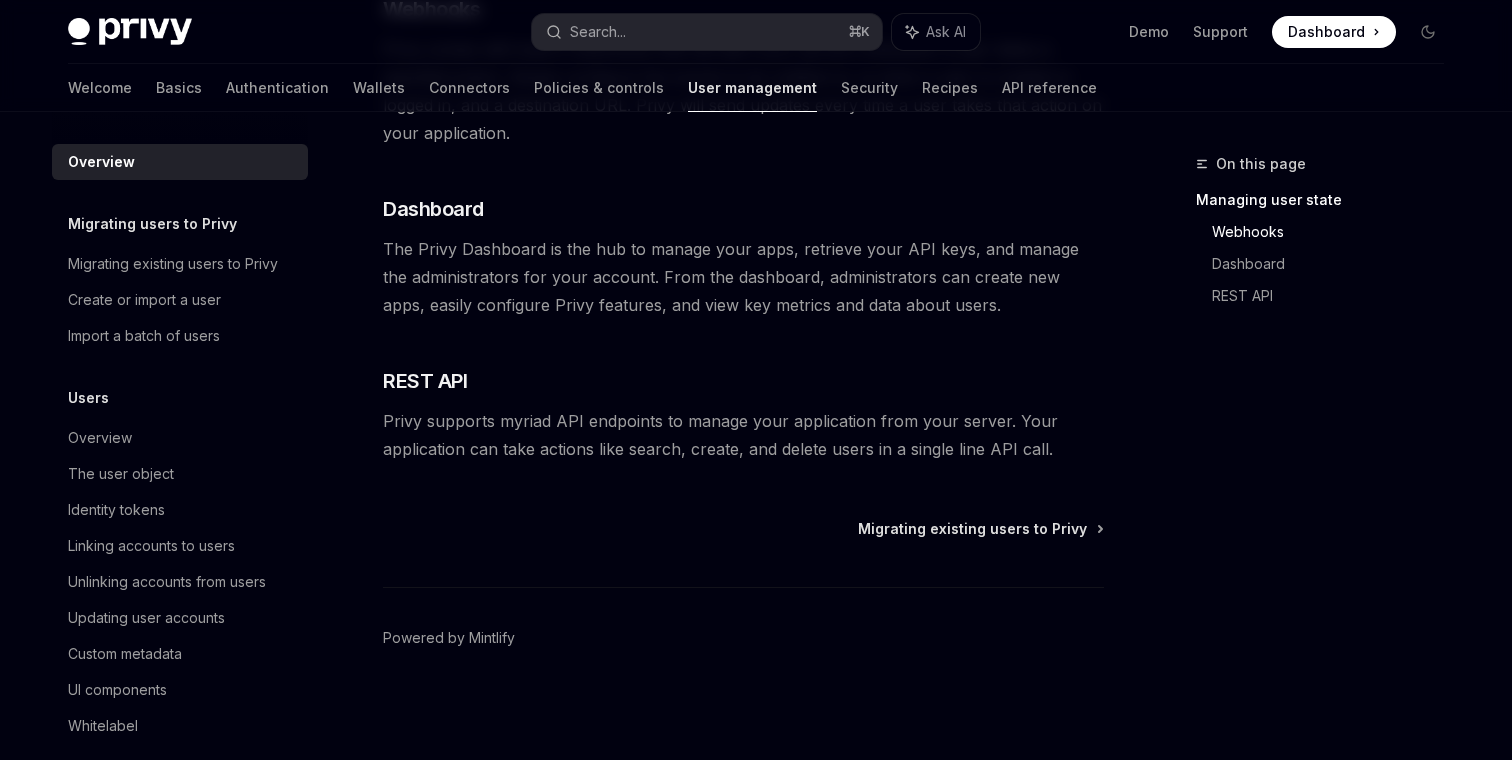 scroll, scrollTop: 0, scrollLeft: 0, axis: both 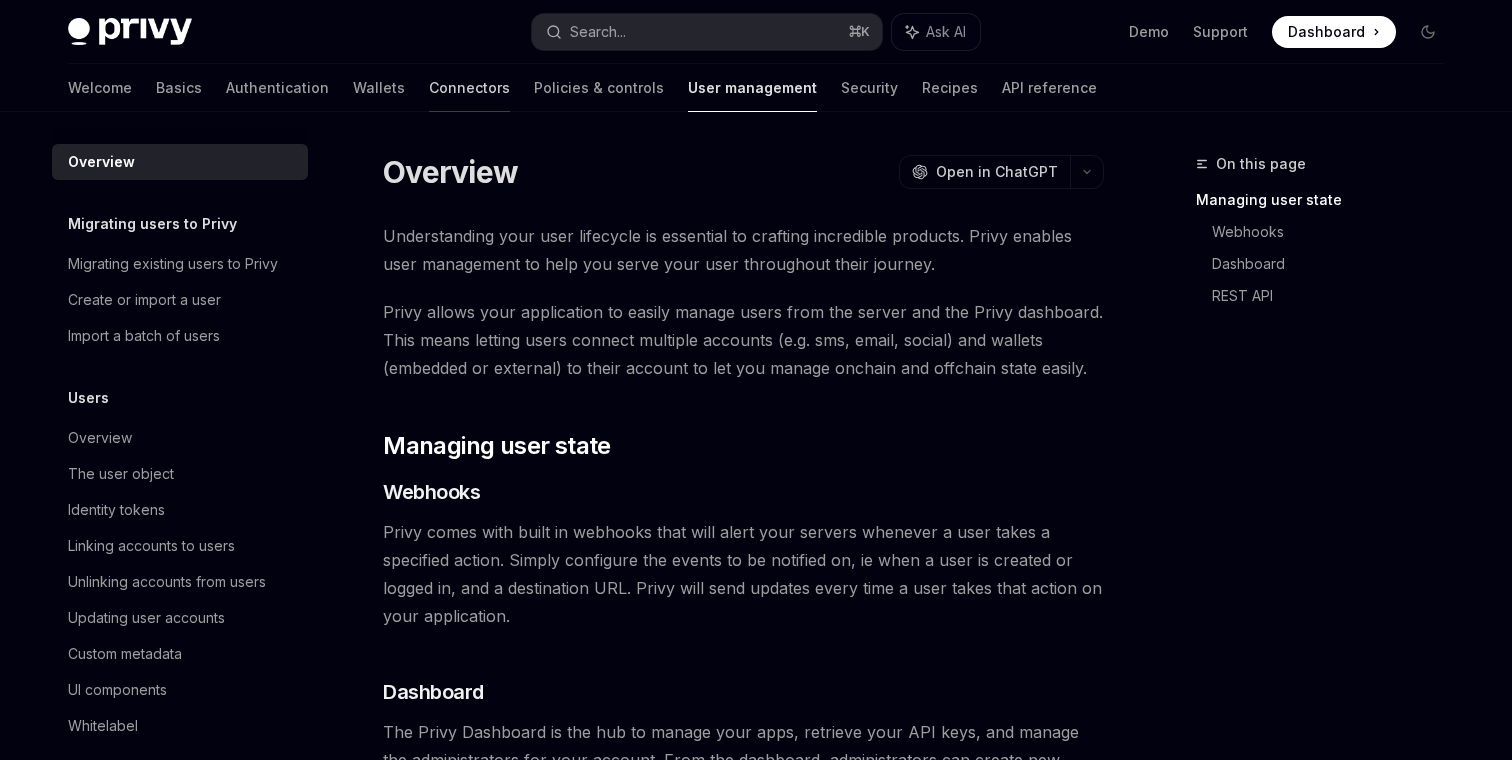 click on "Connectors" at bounding box center [469, 88] 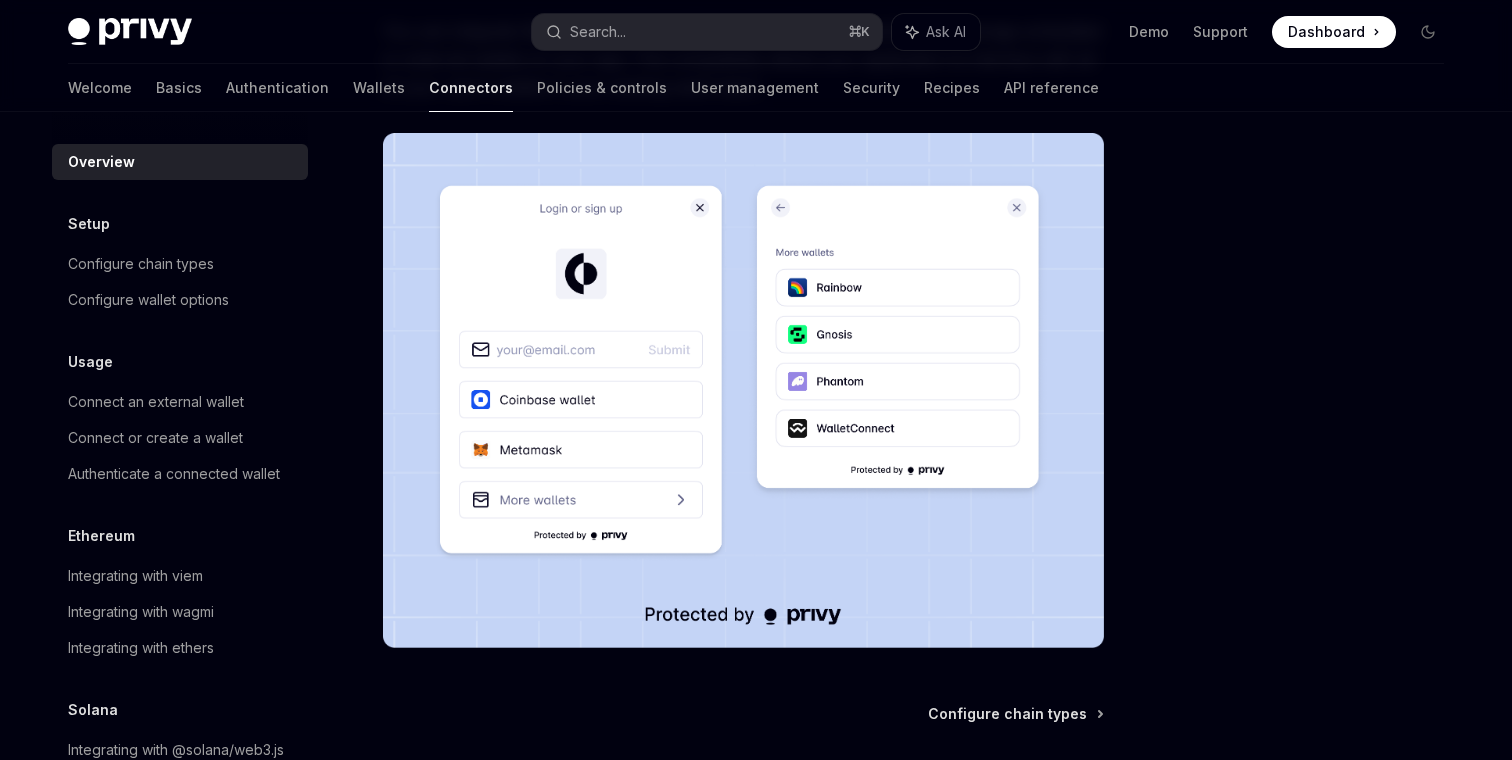 scroll, scrollTop: 292, scrollLeft: 0, axis: vertical 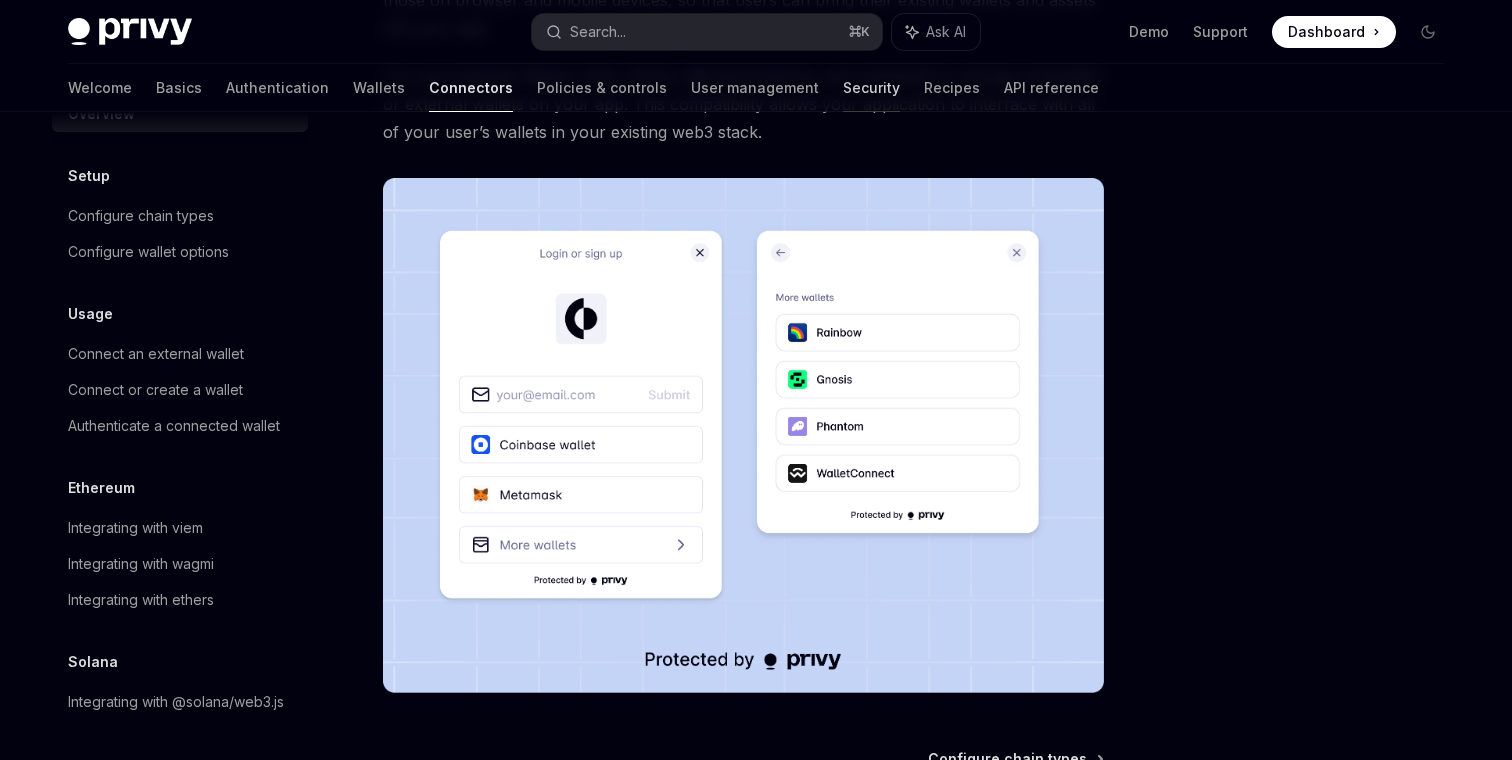 click on "Security" at bounding box center [871, 88] 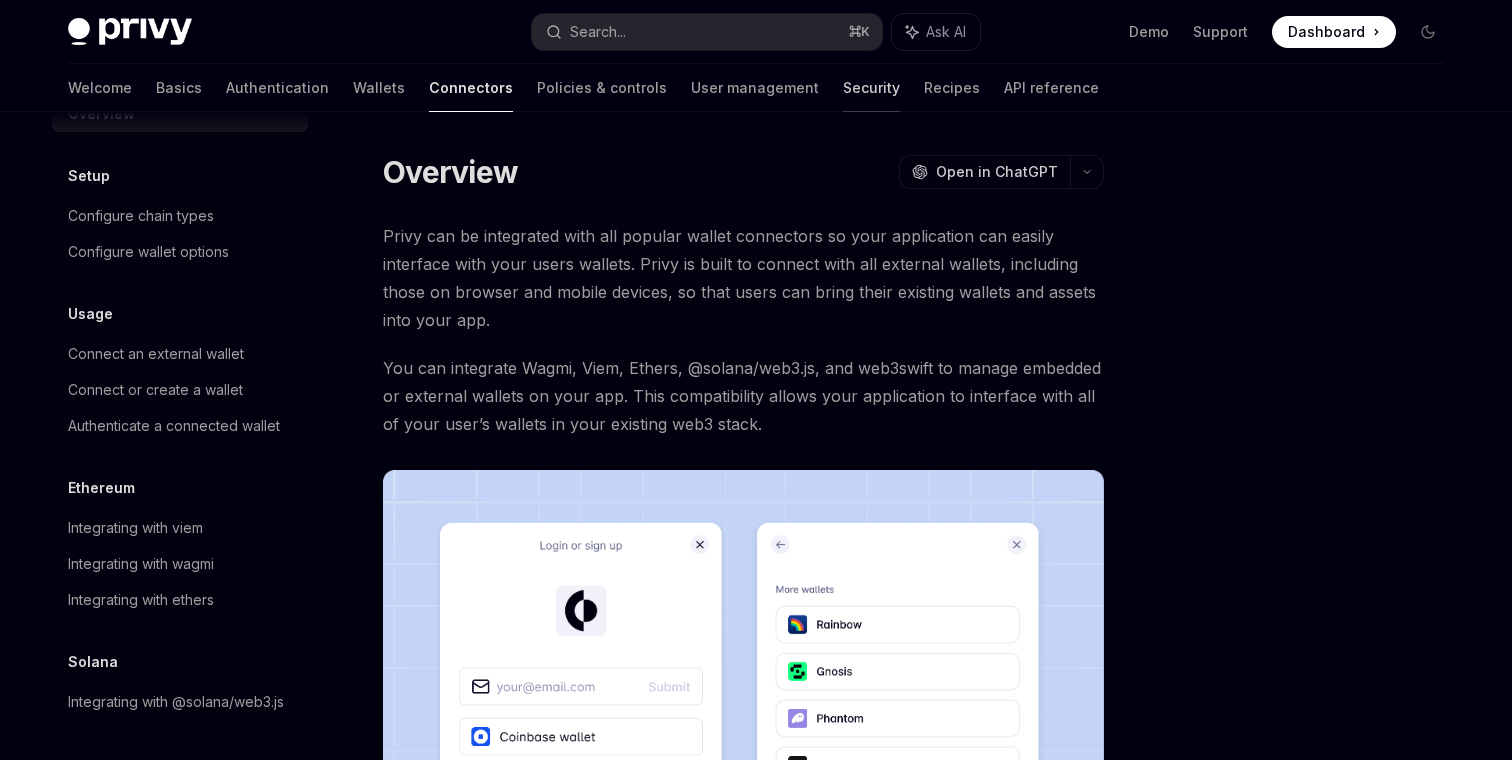 scroll, scrollTop: 0, scrollLeft: 0, axis: both 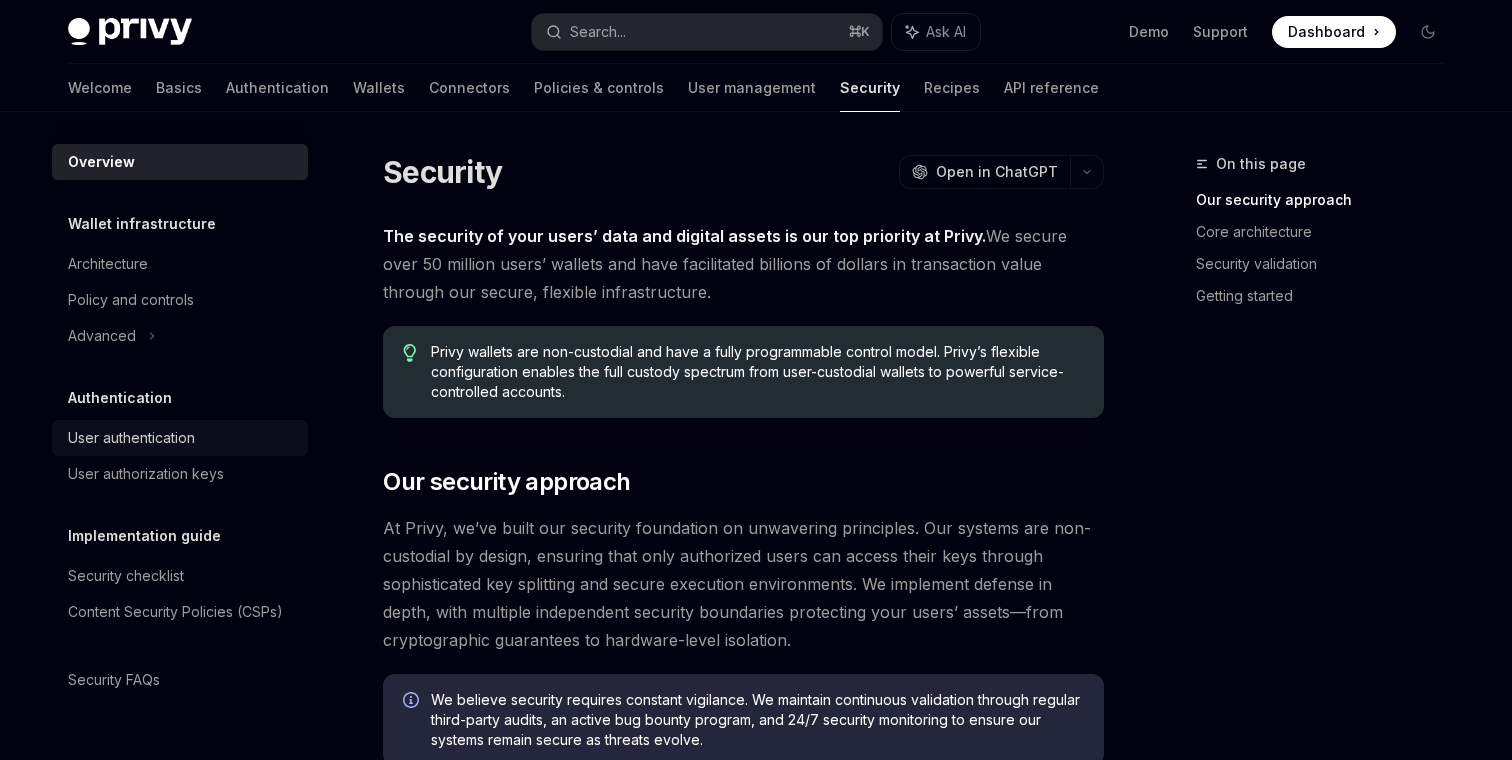 click on "User authentication" at bounding box center (131, 438) 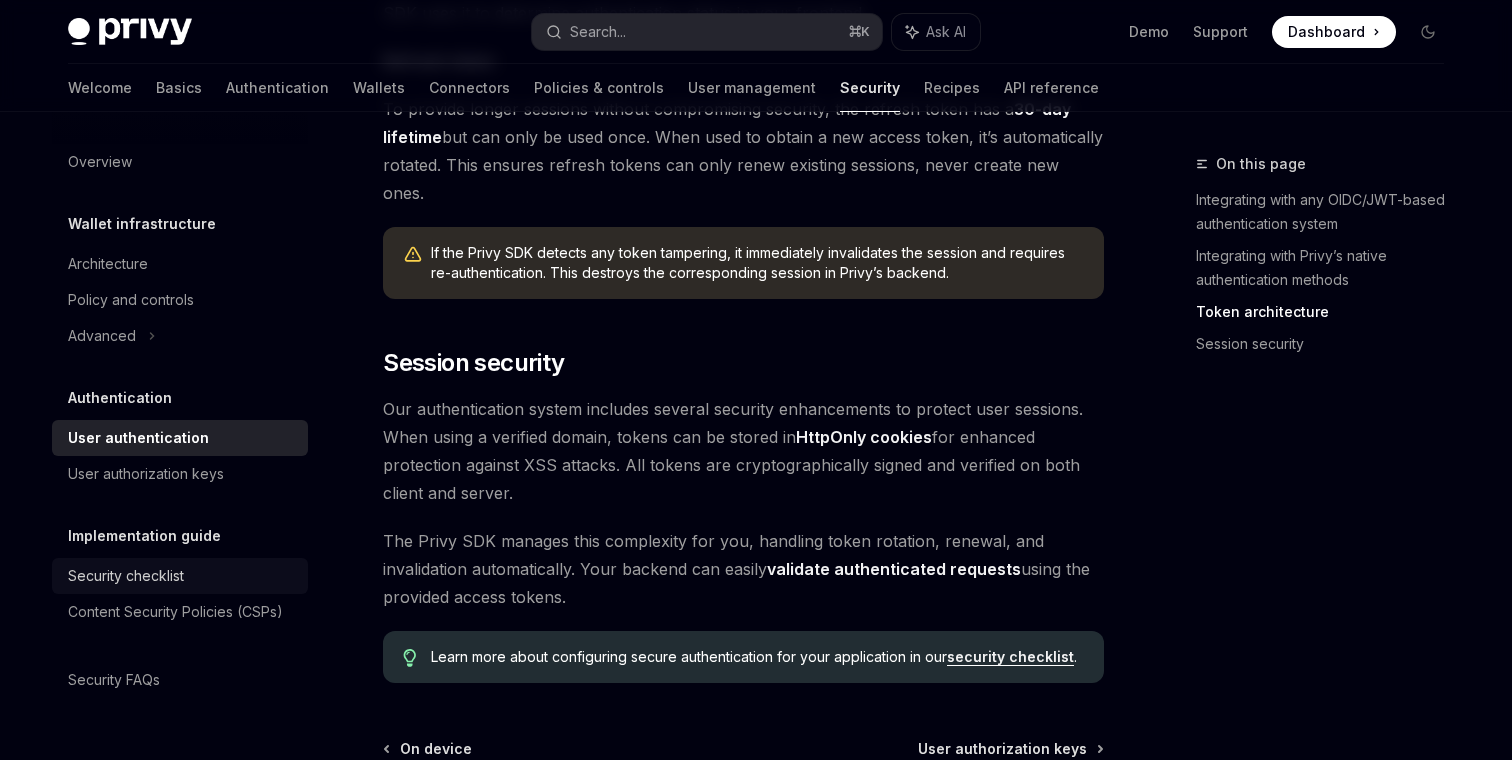 scroll, scrollTop: 1522, scrollLeft: 0, axis: vertical 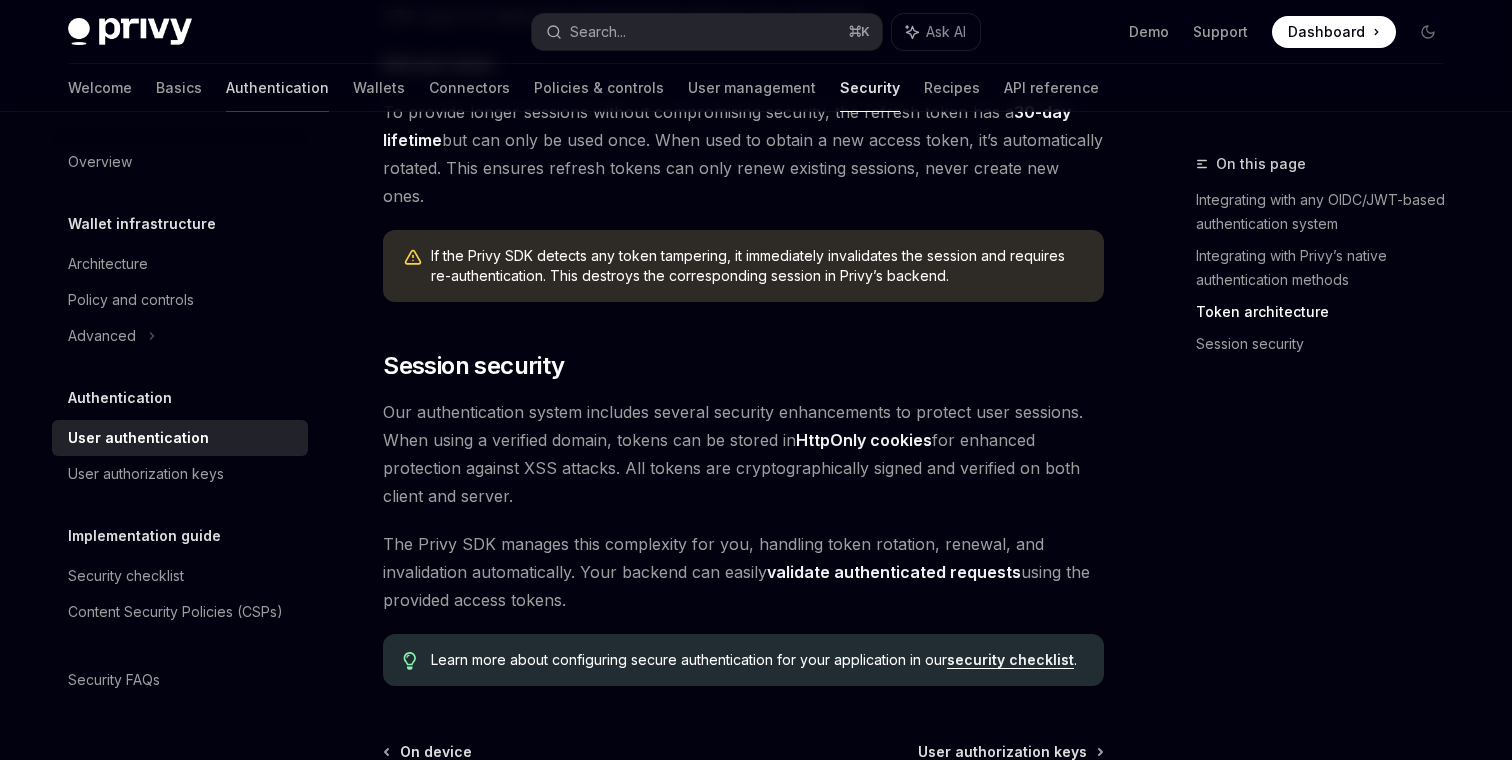 click on "Authentication" at bounding box center (277, 88) 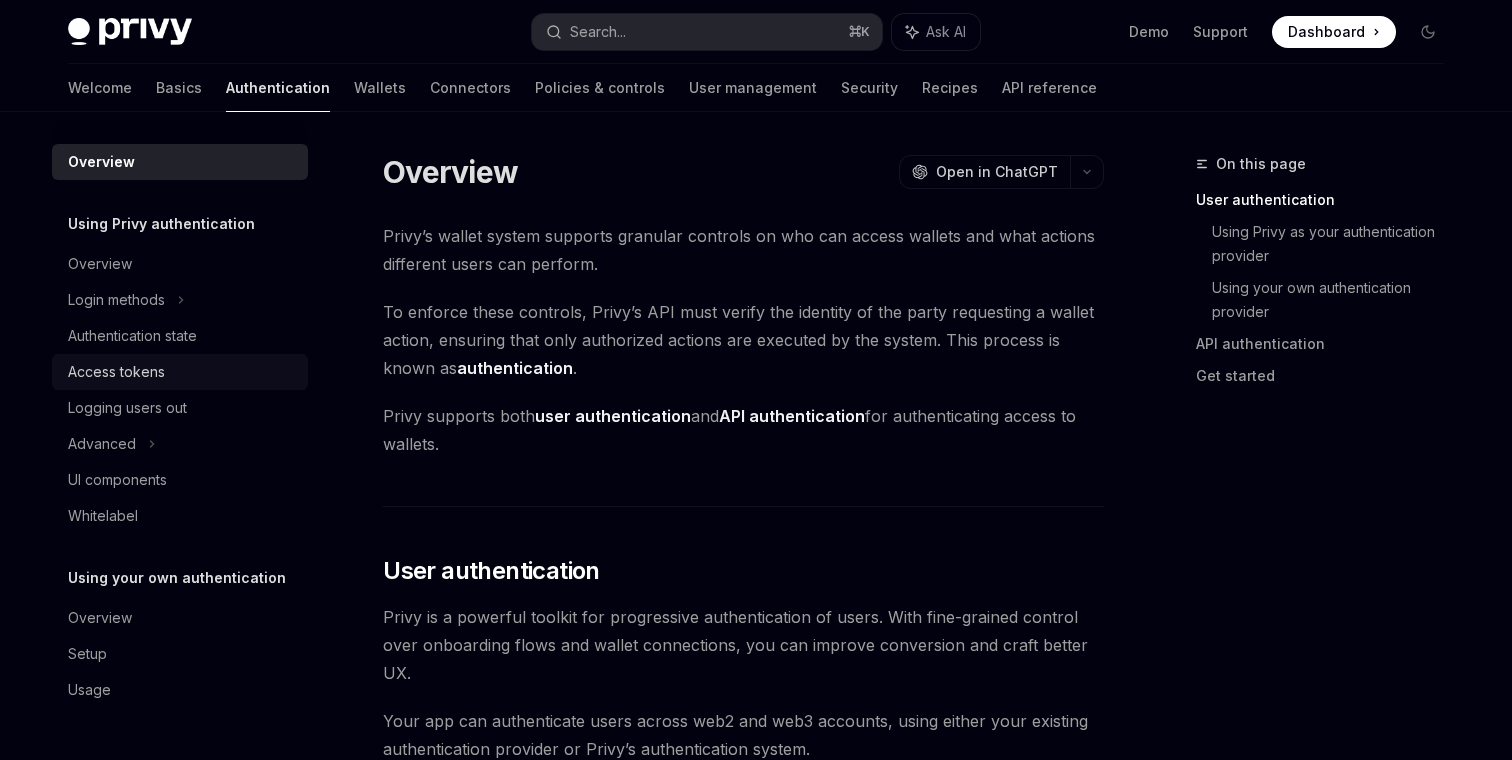click on "Access tokens" at bounding box center [182, 372] 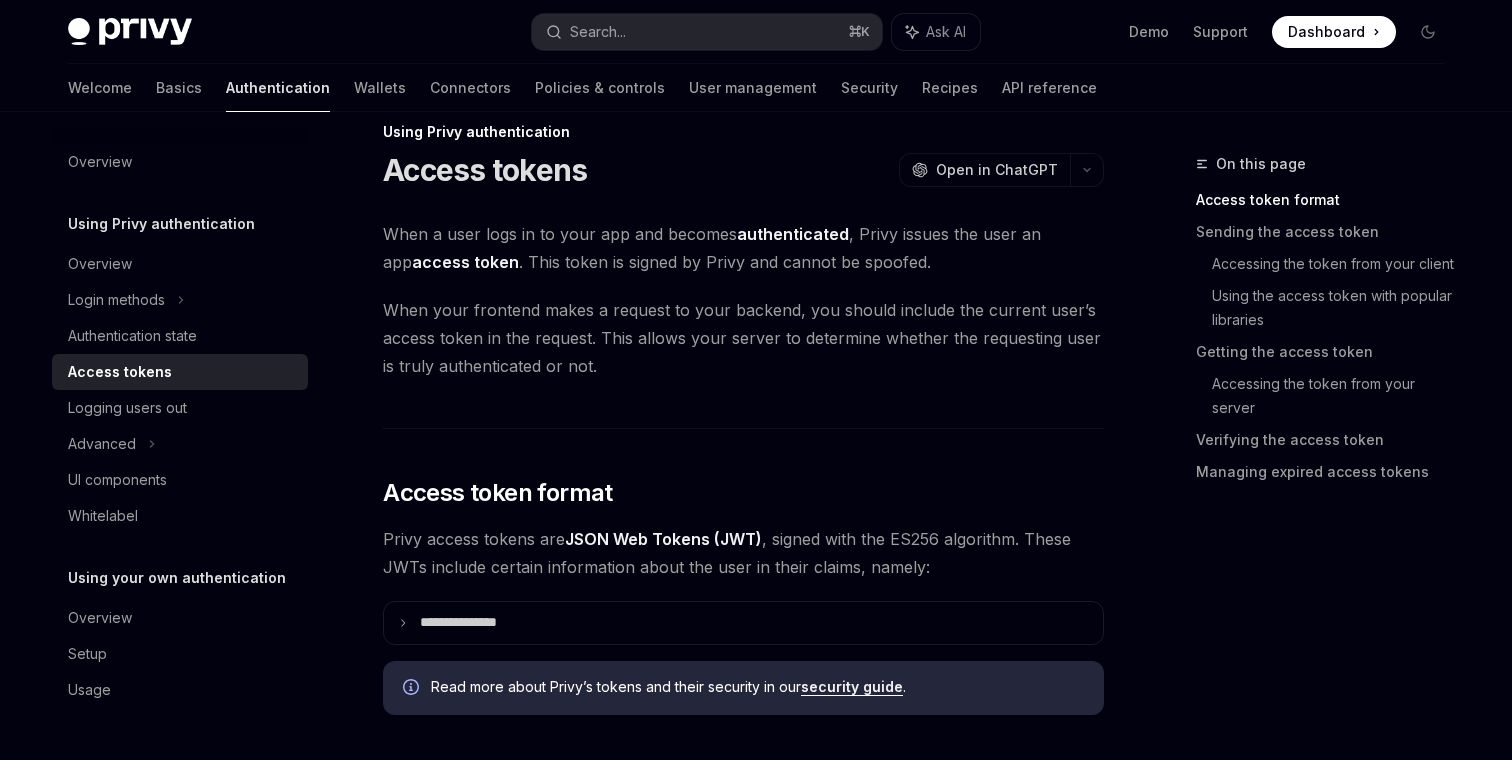 scroll, scrollTop: 35, scrollLeft: 0, axis: vertical 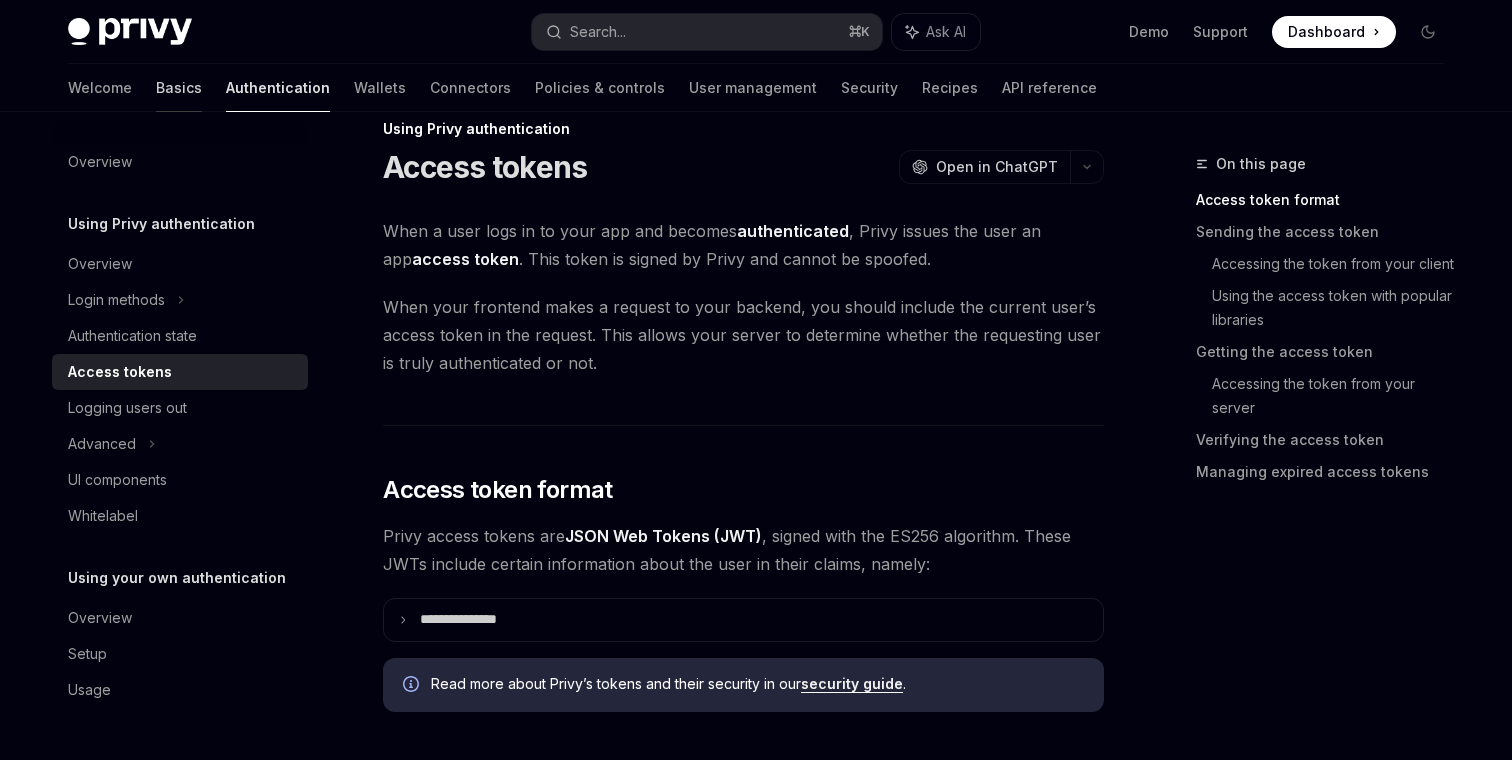 click on "Basics" at bounding box center [179, 88] 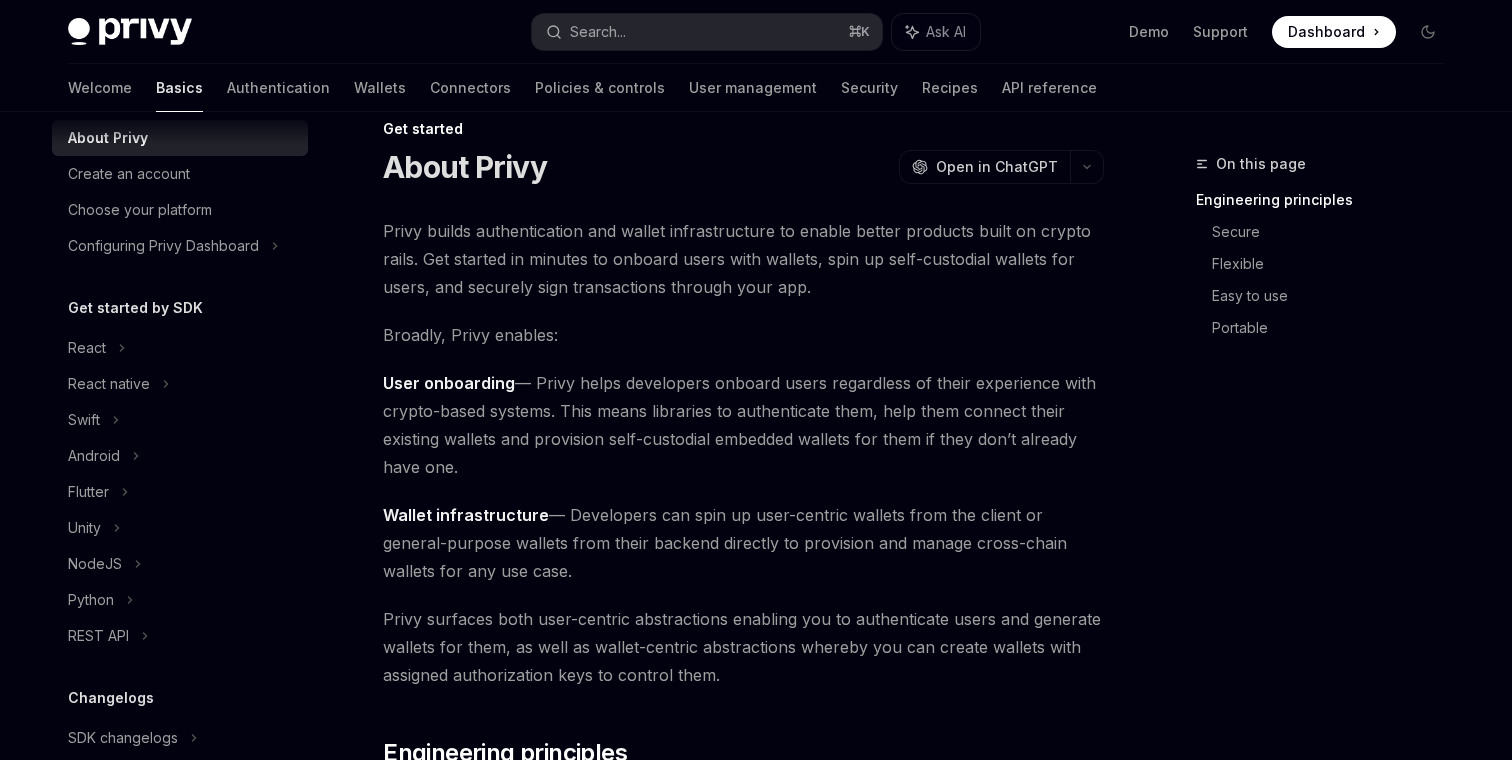 scroll, scrollTop: 0, scrollLeft: 0, axis: both 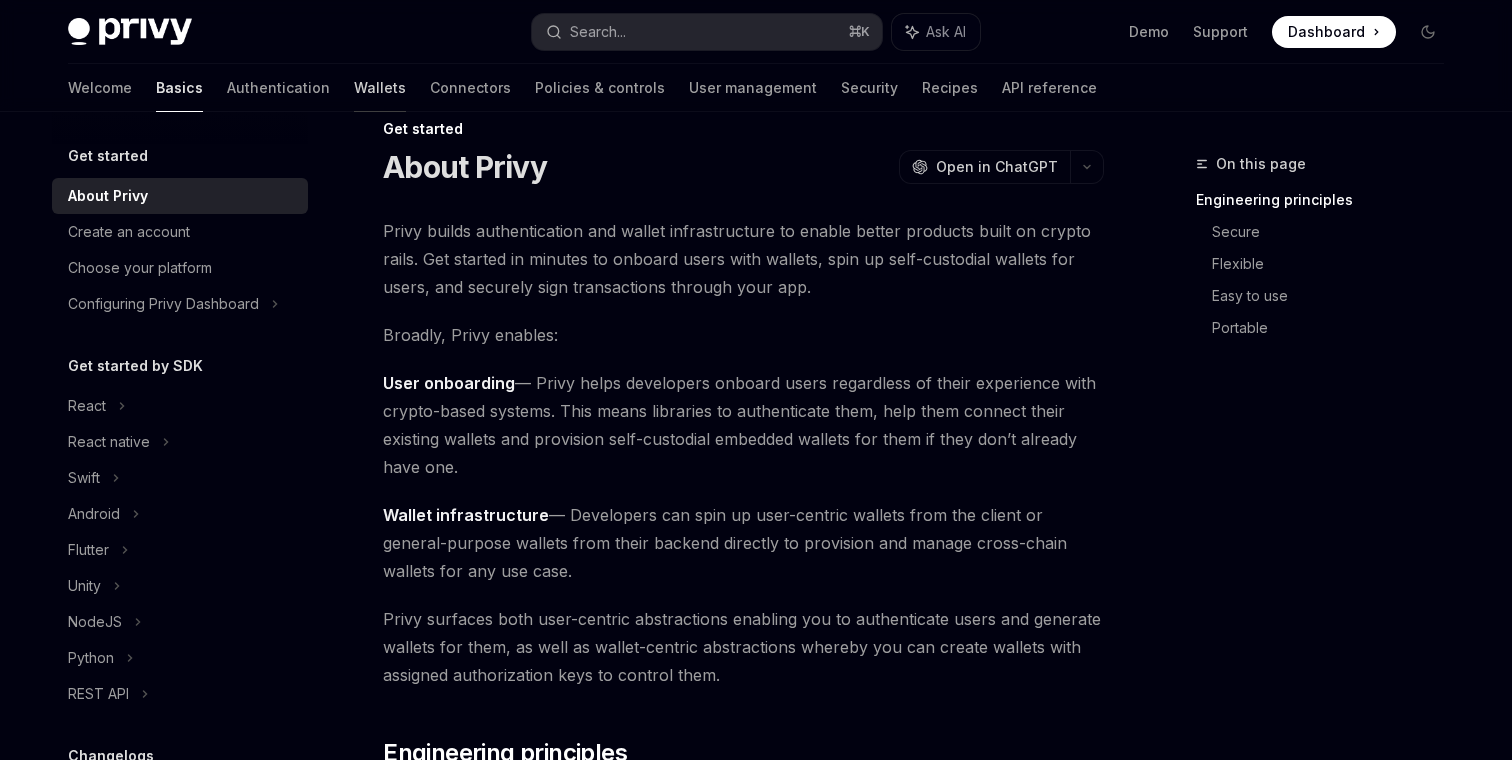 click on "Wallets" at bounding box center (380, 88) 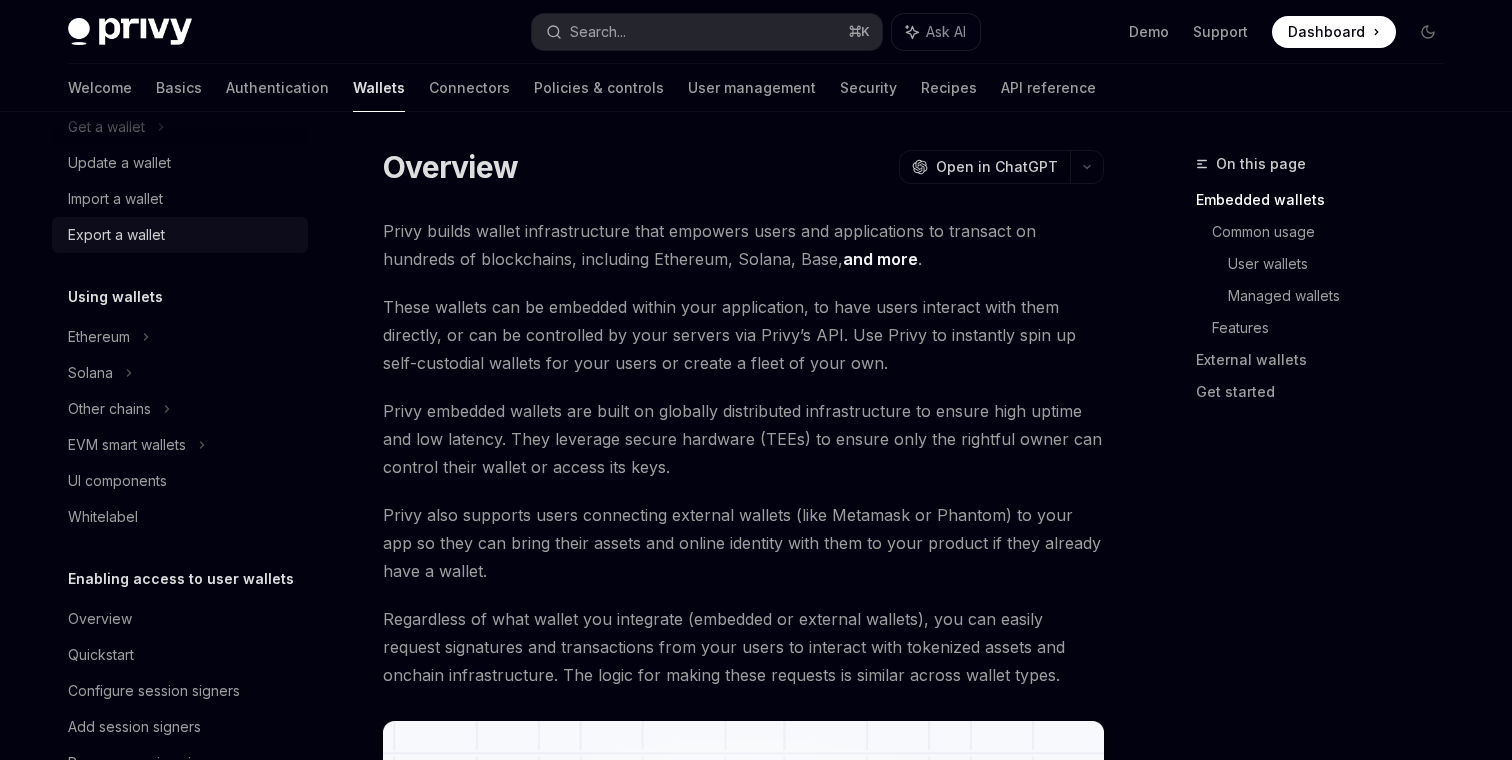 scroll, scrollTop: 224, scrollLeft: 0, axis: vertical 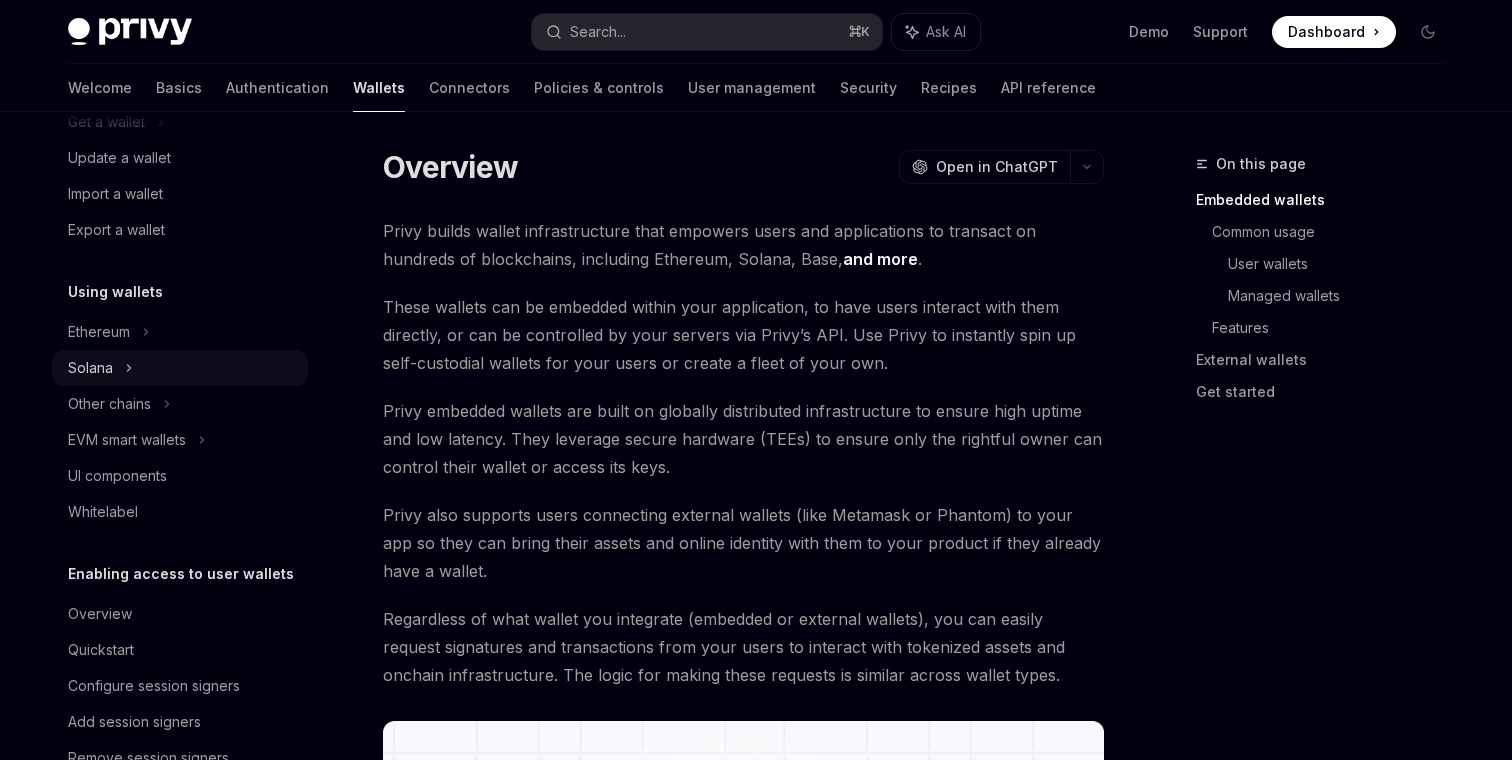 click on "Solana" at bounding box center [180, 122] 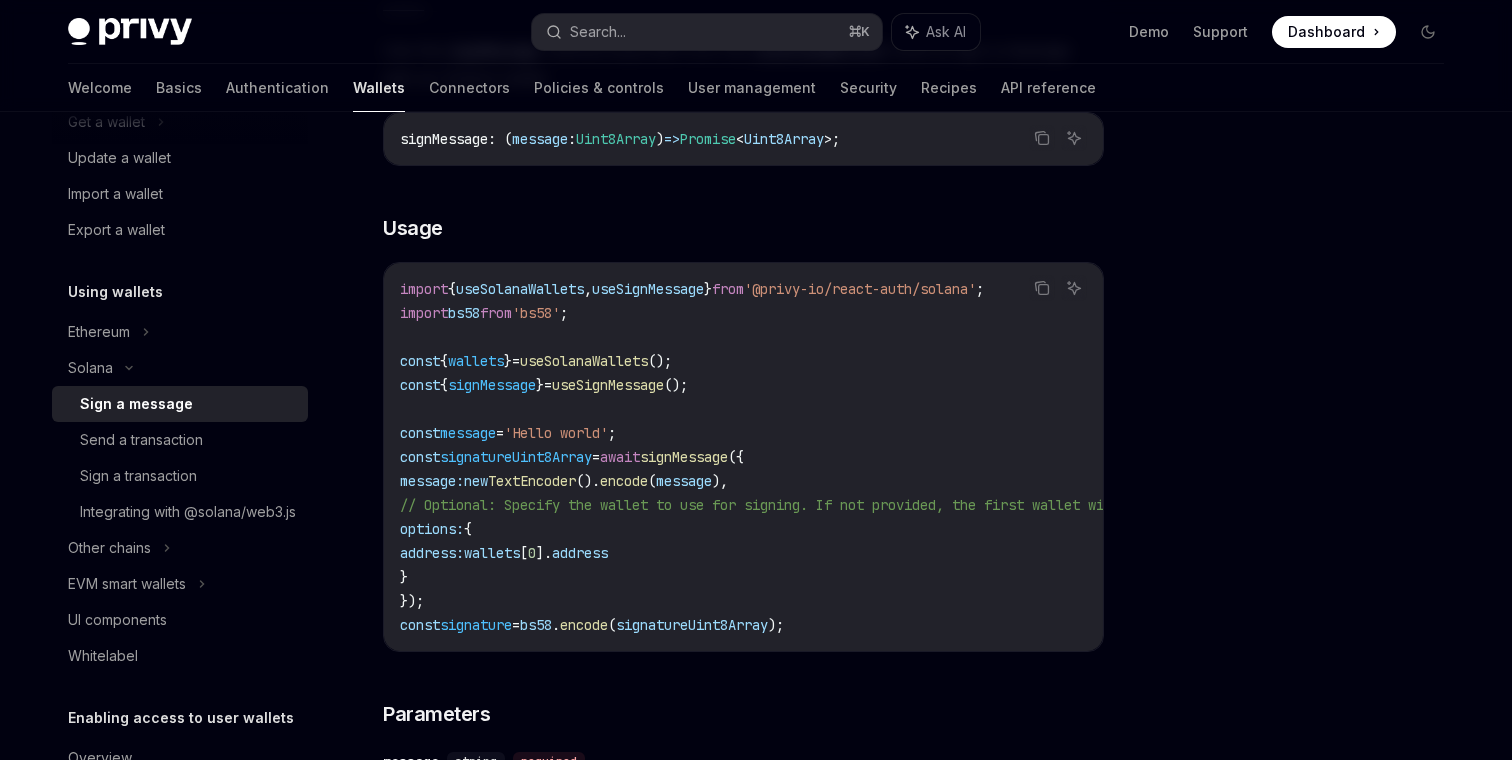 scroll, scrollTop: 295, scrollLeft: 0, axis: vertical 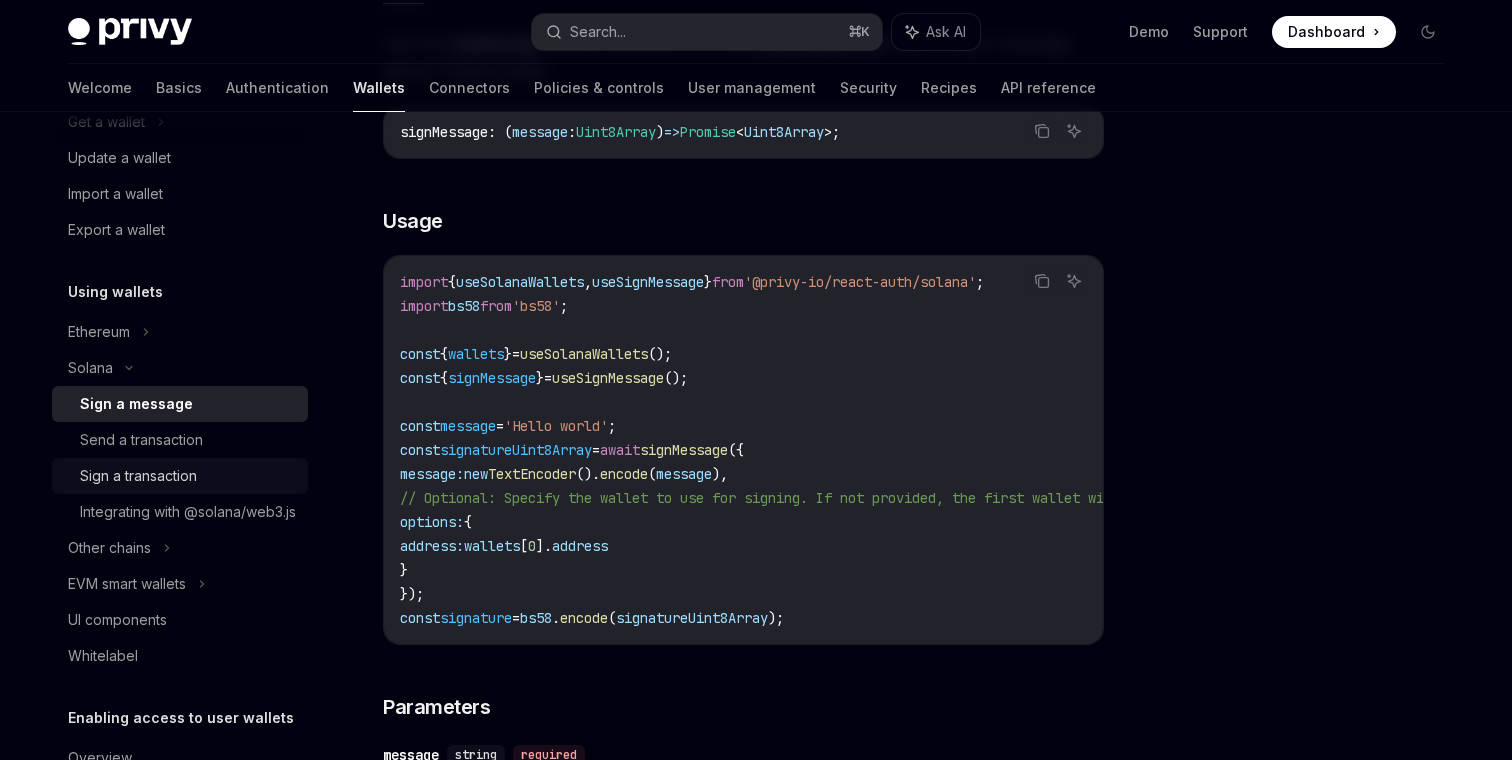 click on "Sign a transaction" at bounding box center (138, 476) 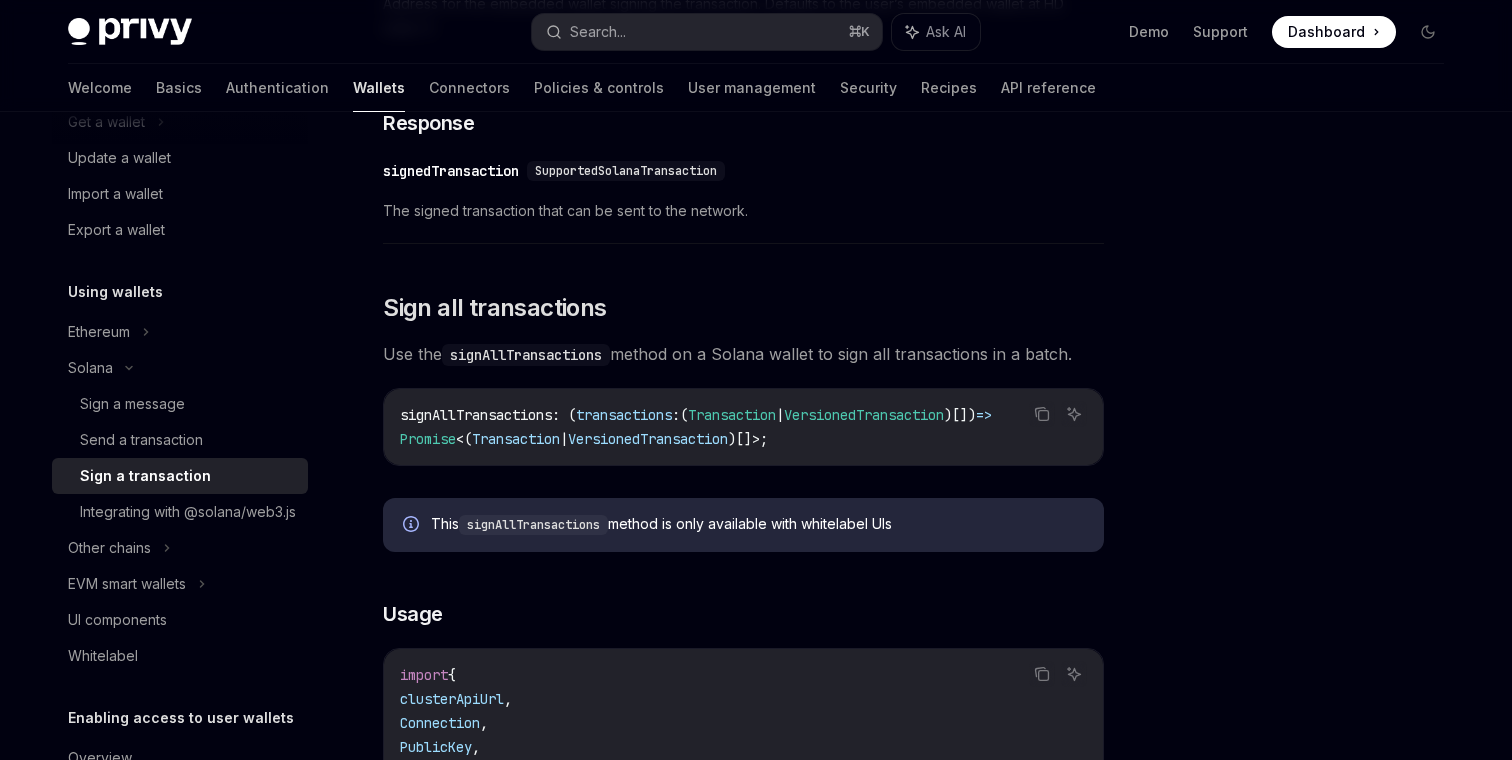 scroll, scrollTop: 1987, scrollLeft: 0, axis: vertical 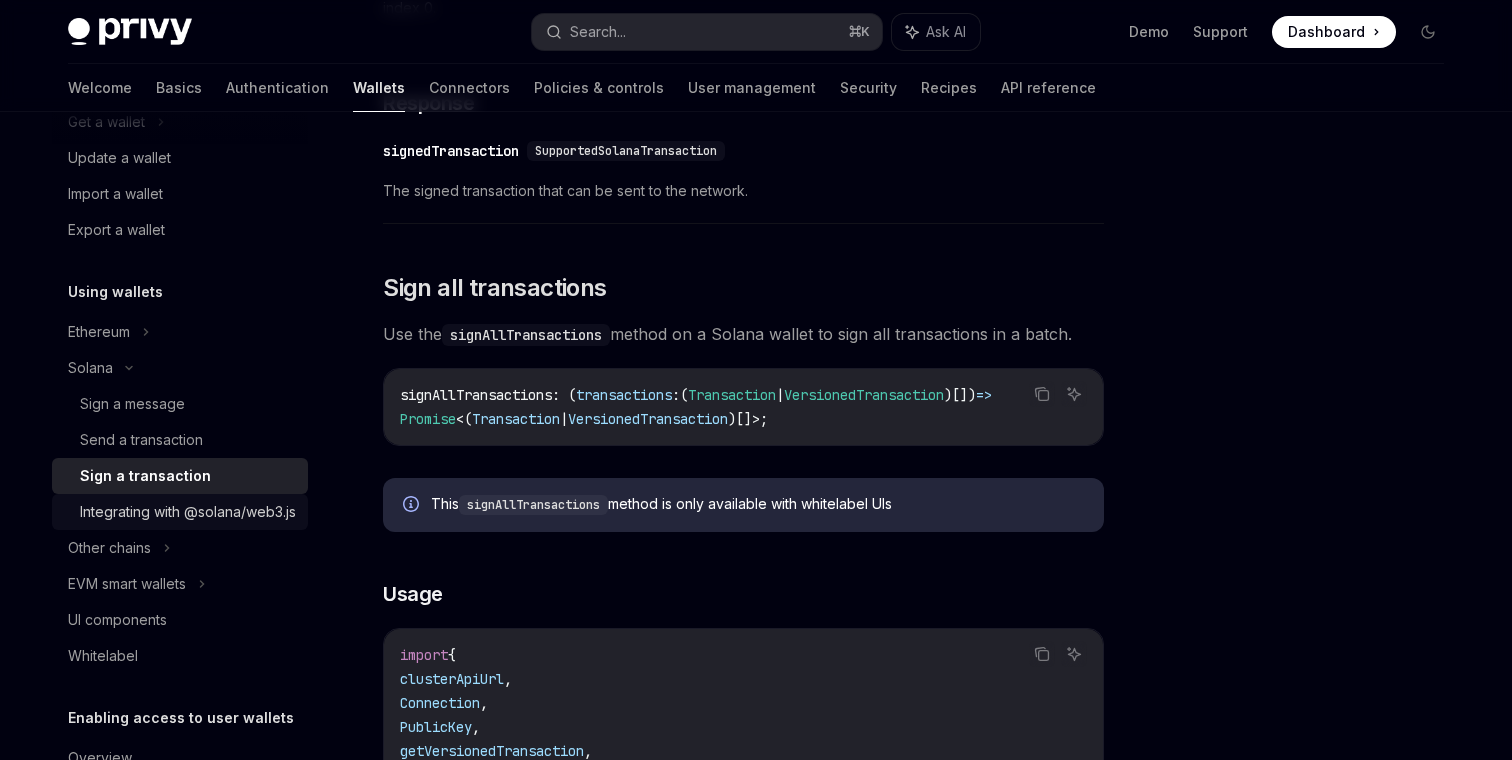 click on "Integrating with @solana/web3.js" at bounding box center [188, 512] 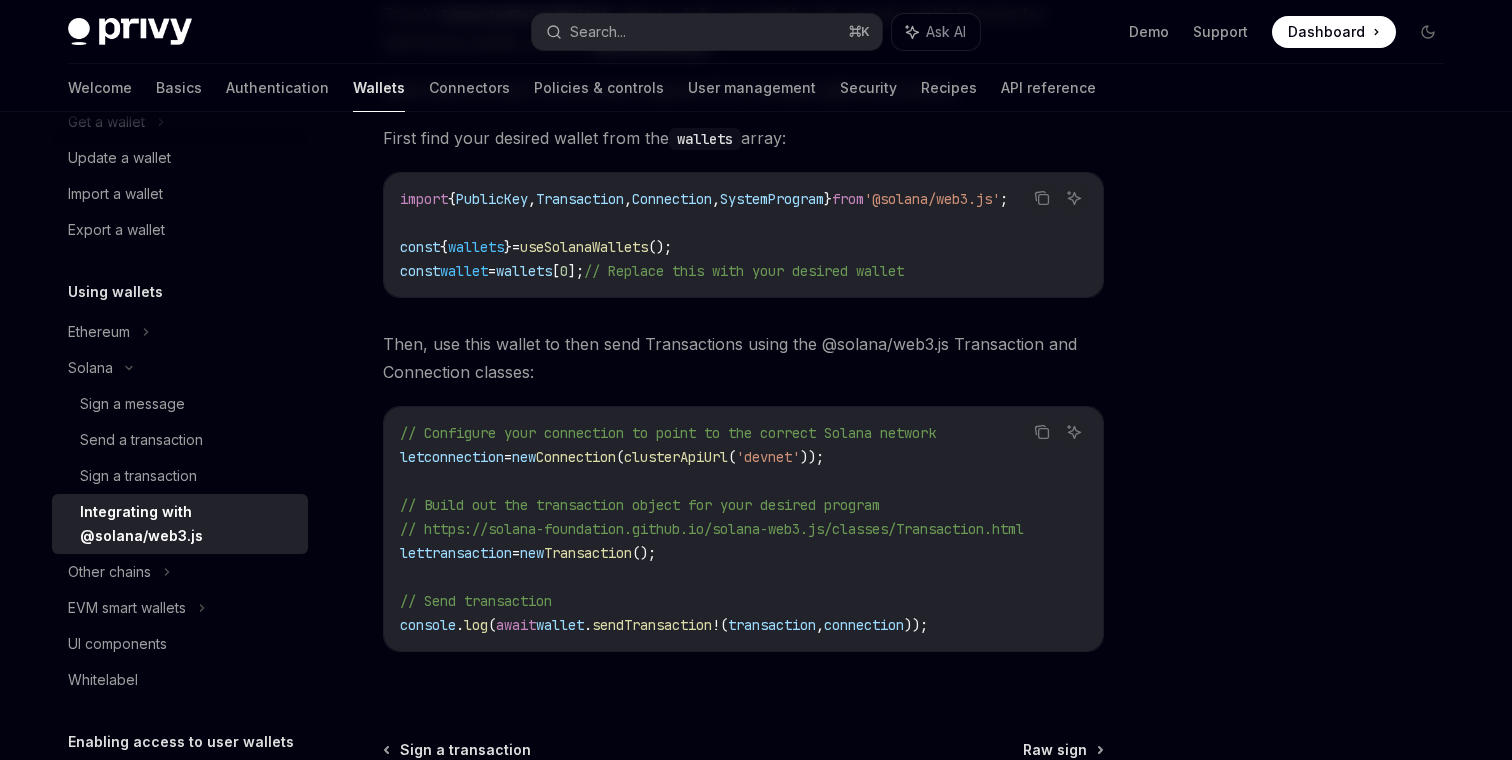 scroll, scrollTop: 482, scrollLeft: 0, axis: vertical 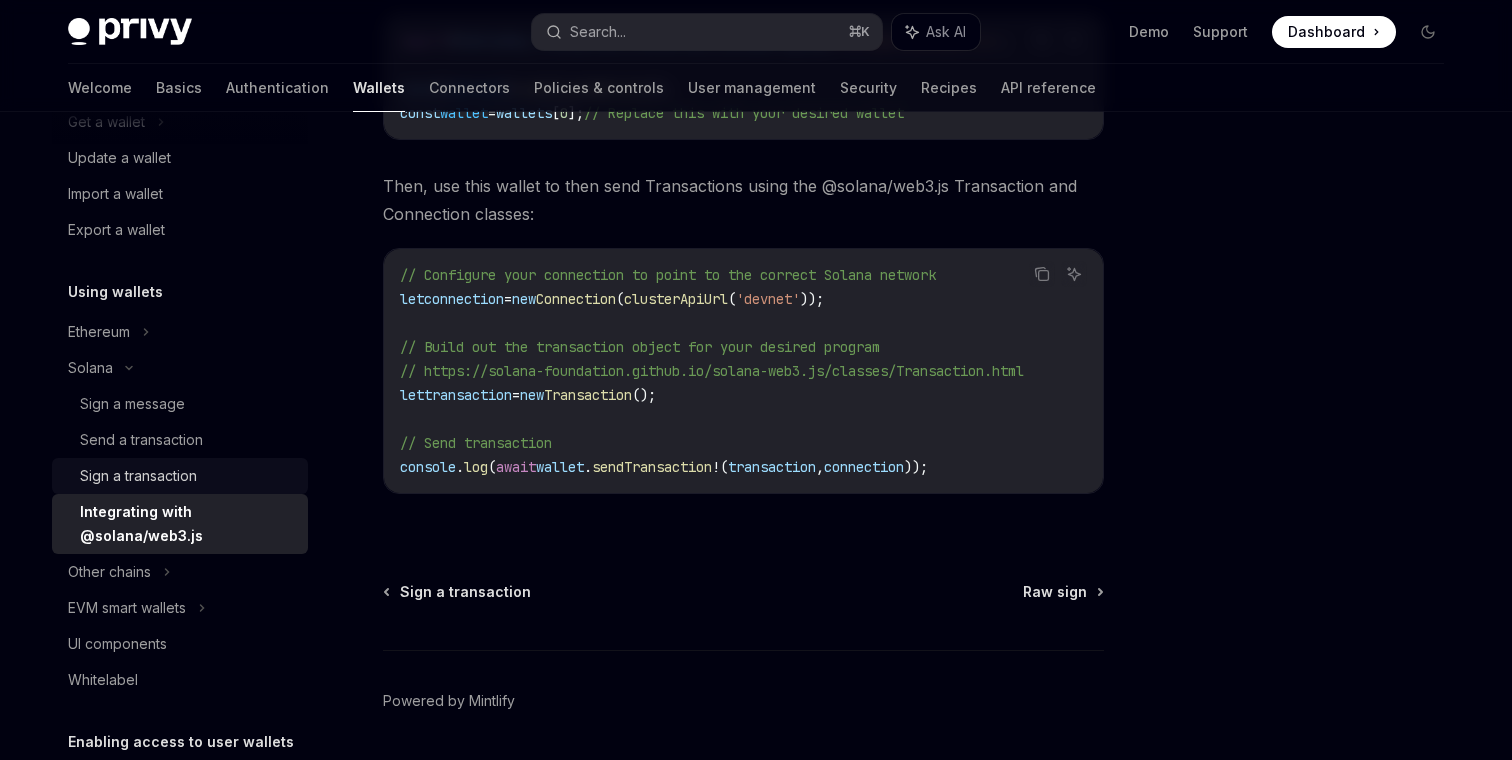 click on "Sign a transaction" at bounding box center [188, 476] 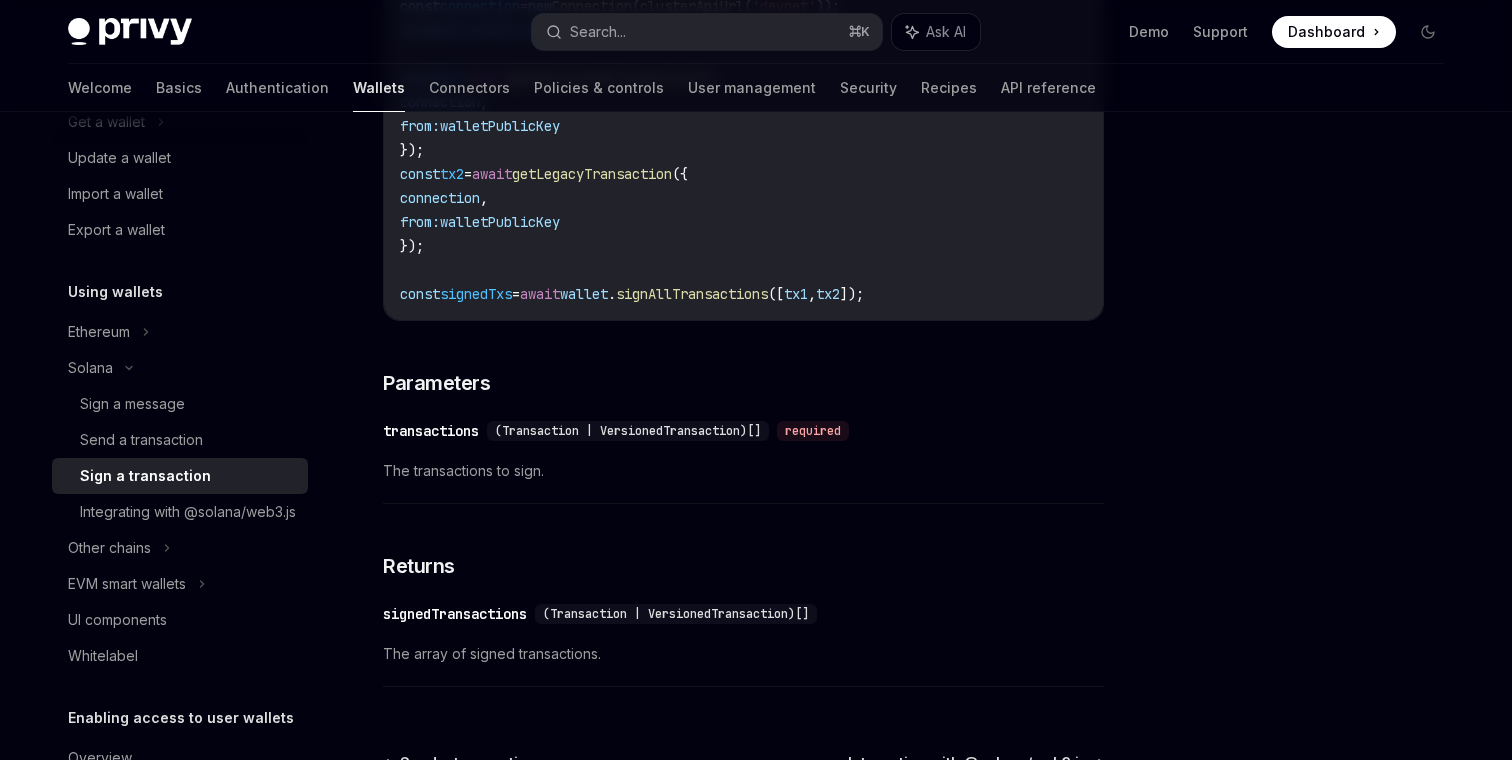 scroll, scrollTop: 3158, scrollLeft: 0, axis: vertical 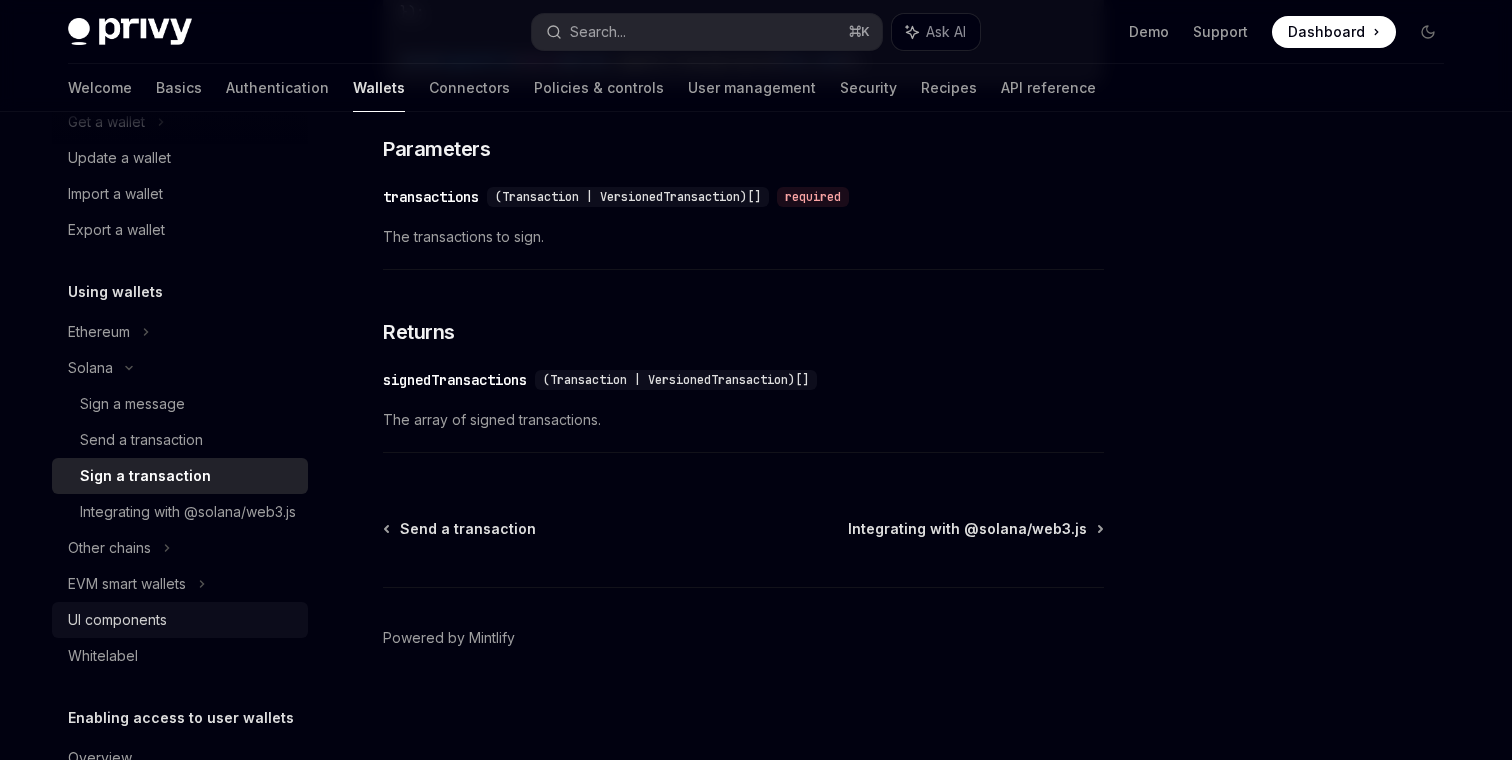 click on "UI components" at bounding box center (117, 620) 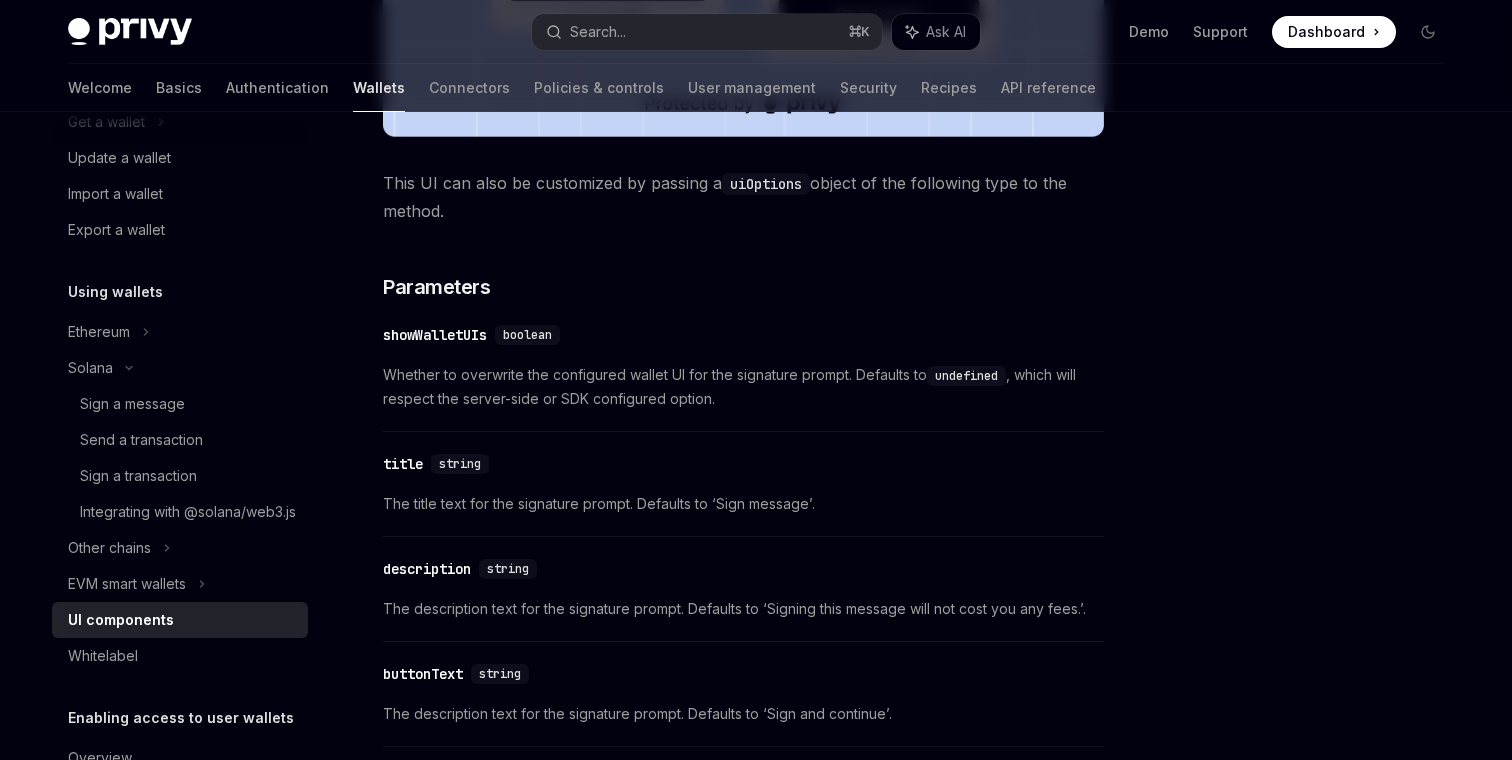 scroll, scrollTop: 0, scrollLeft: 0, axis: both 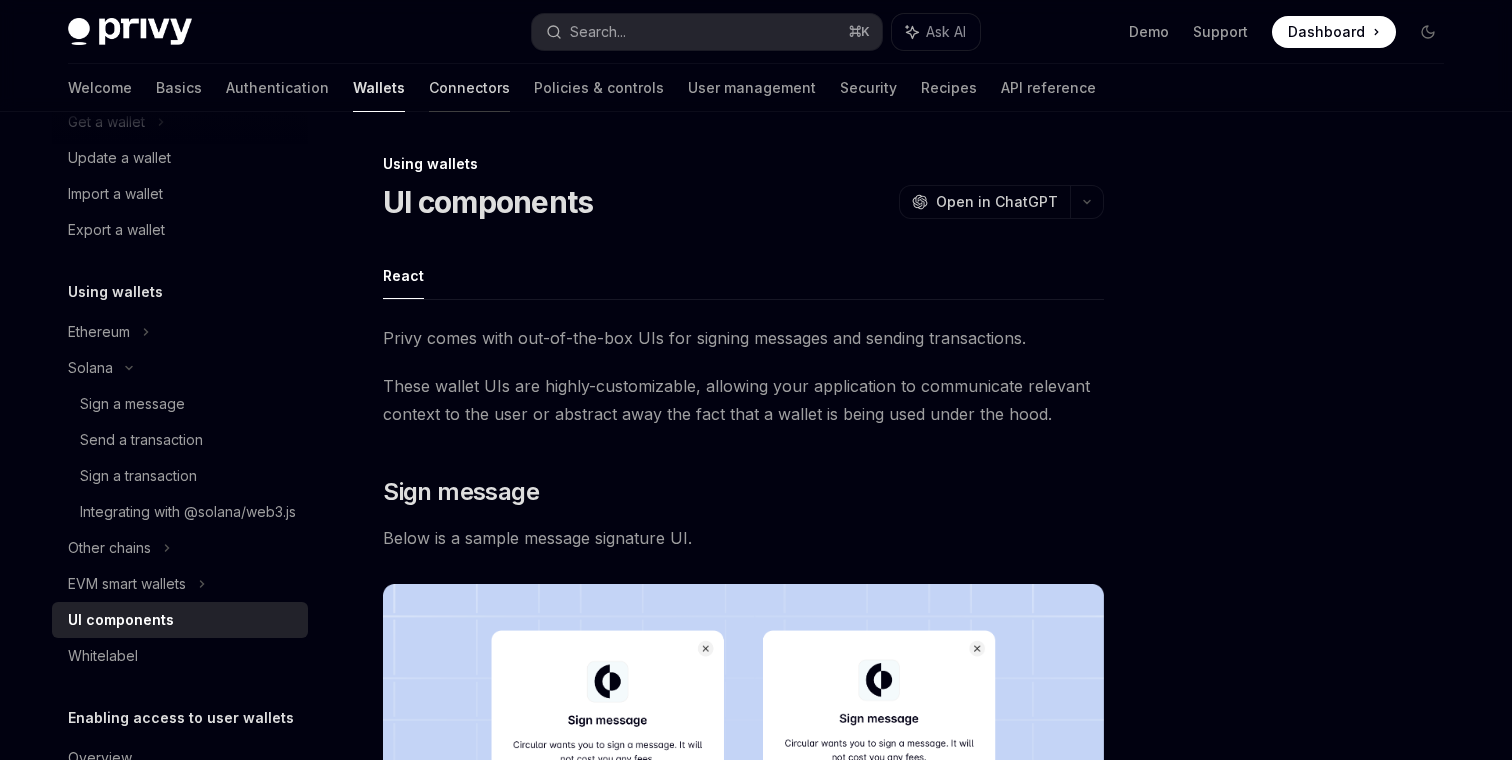 click on "Connectors" at bounding box center [469, 88] 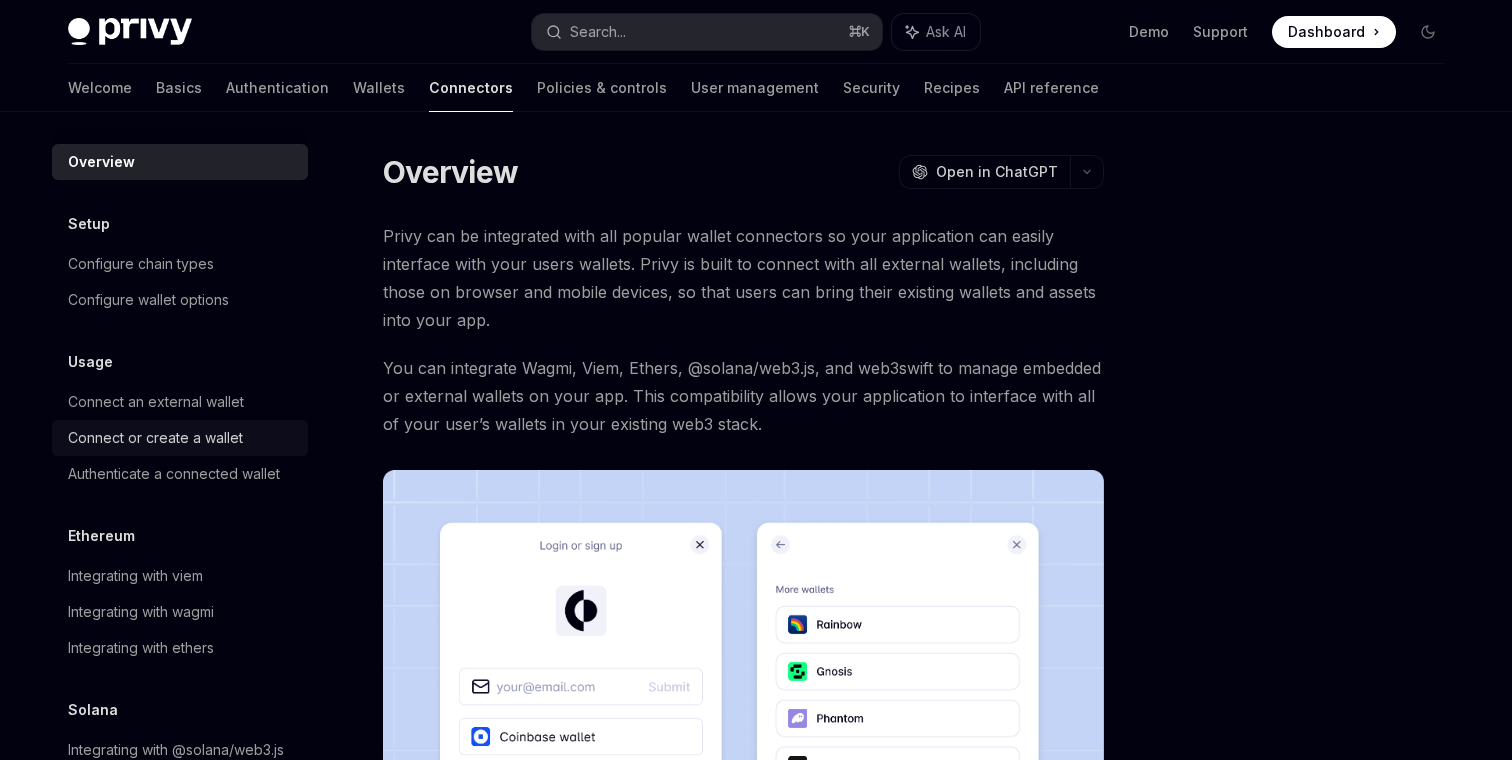 scroll, scrollTop: 48, scrollLeft: 0, axis: vertical 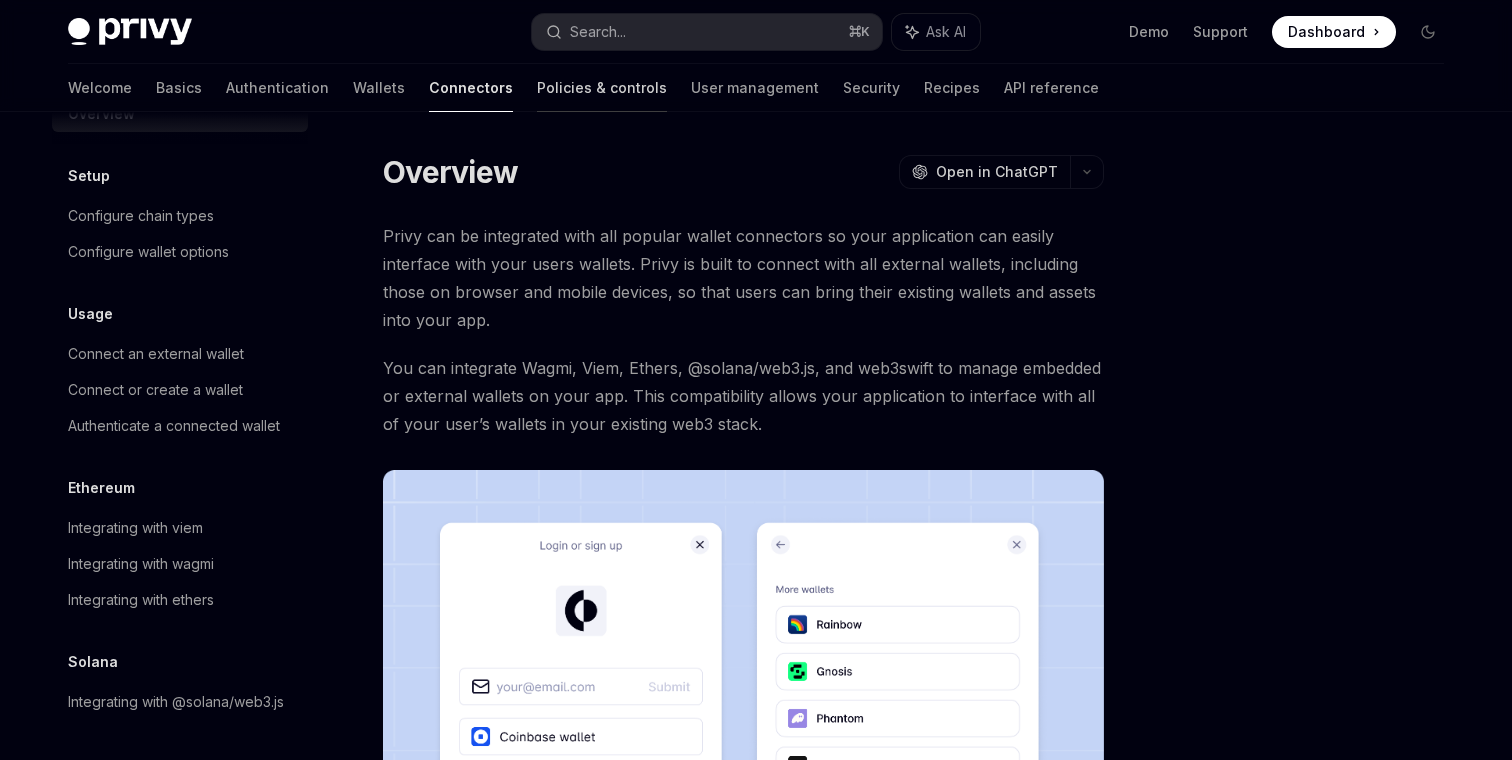 click on "Policies & controls" at bounding box center [602, 88] 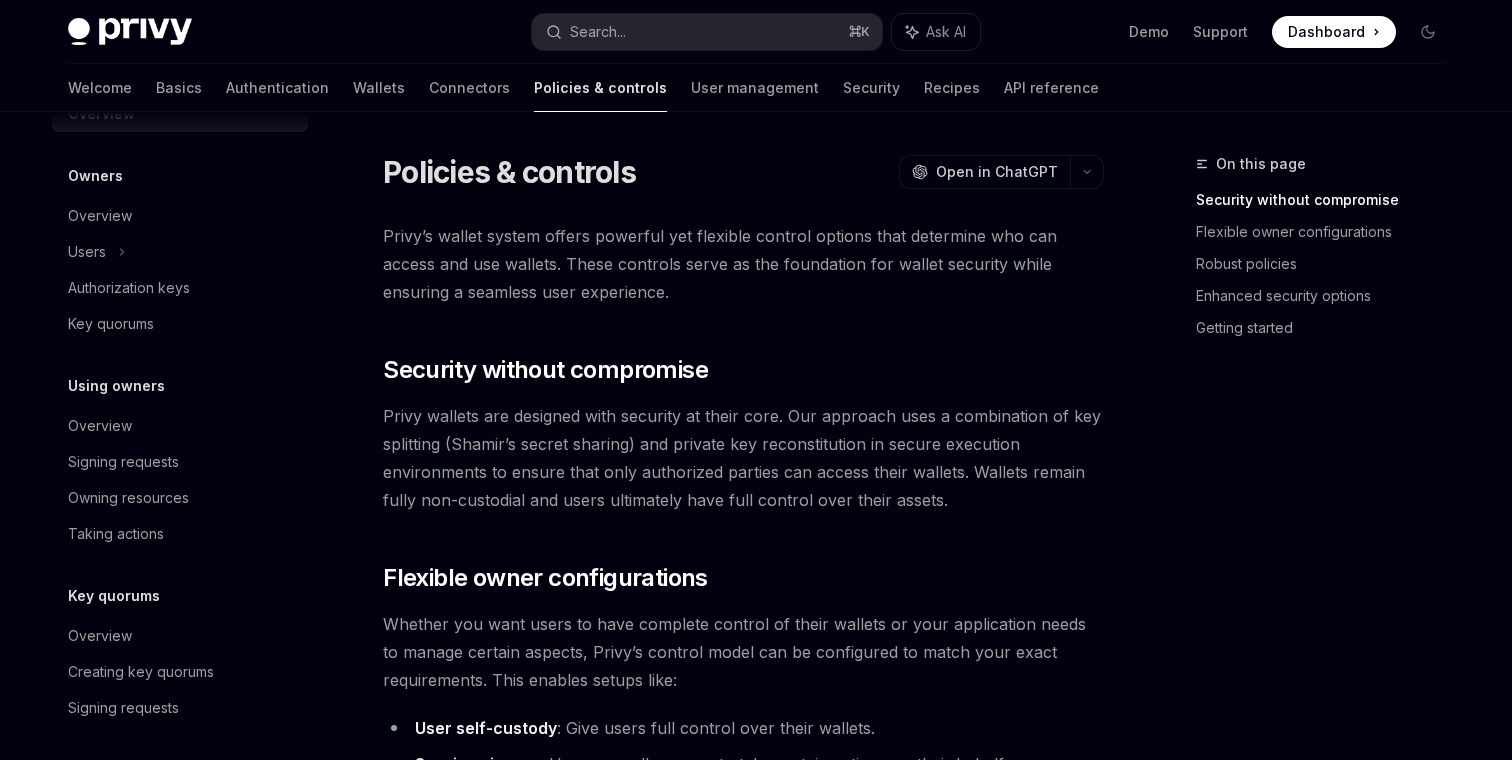 scroll, scrollTop: 0, scrollLeft: 0, axis: both 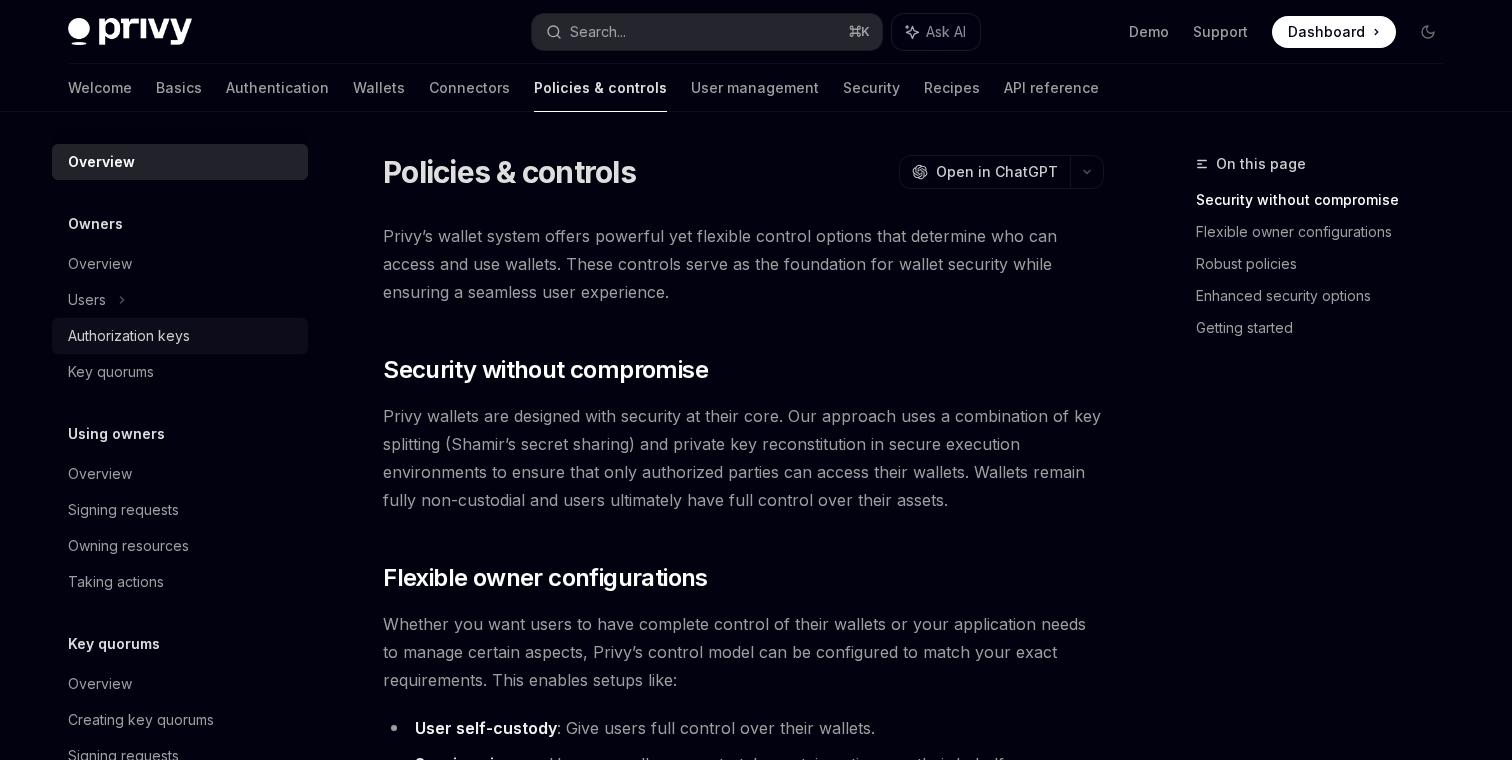 click on "Authorization keys" at bounding box center [182, 336] 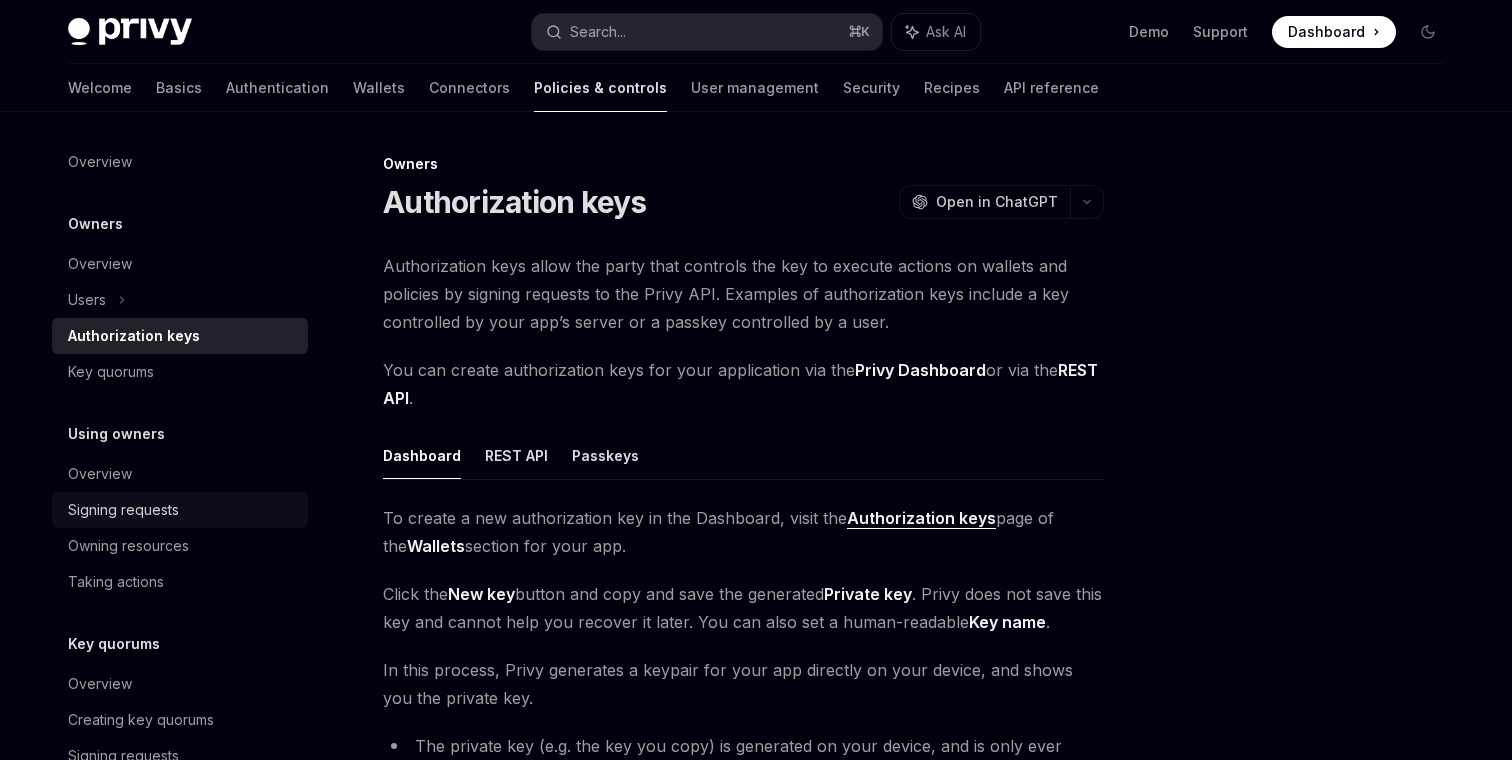 click on "Signing requests" at bounding box center (182, 510) 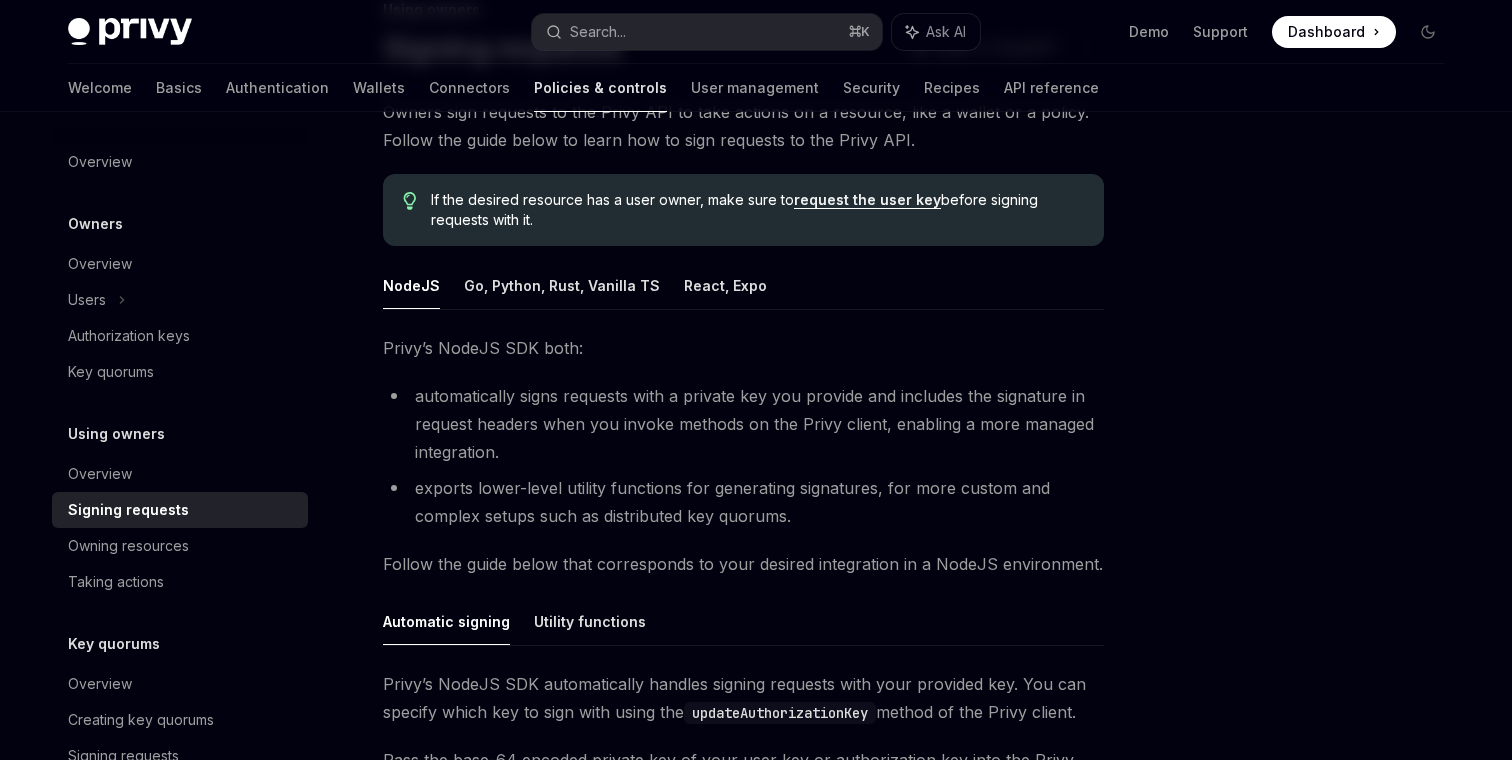 scroll, scrollTop: 201, scrollLeft: 0, axis: vertical 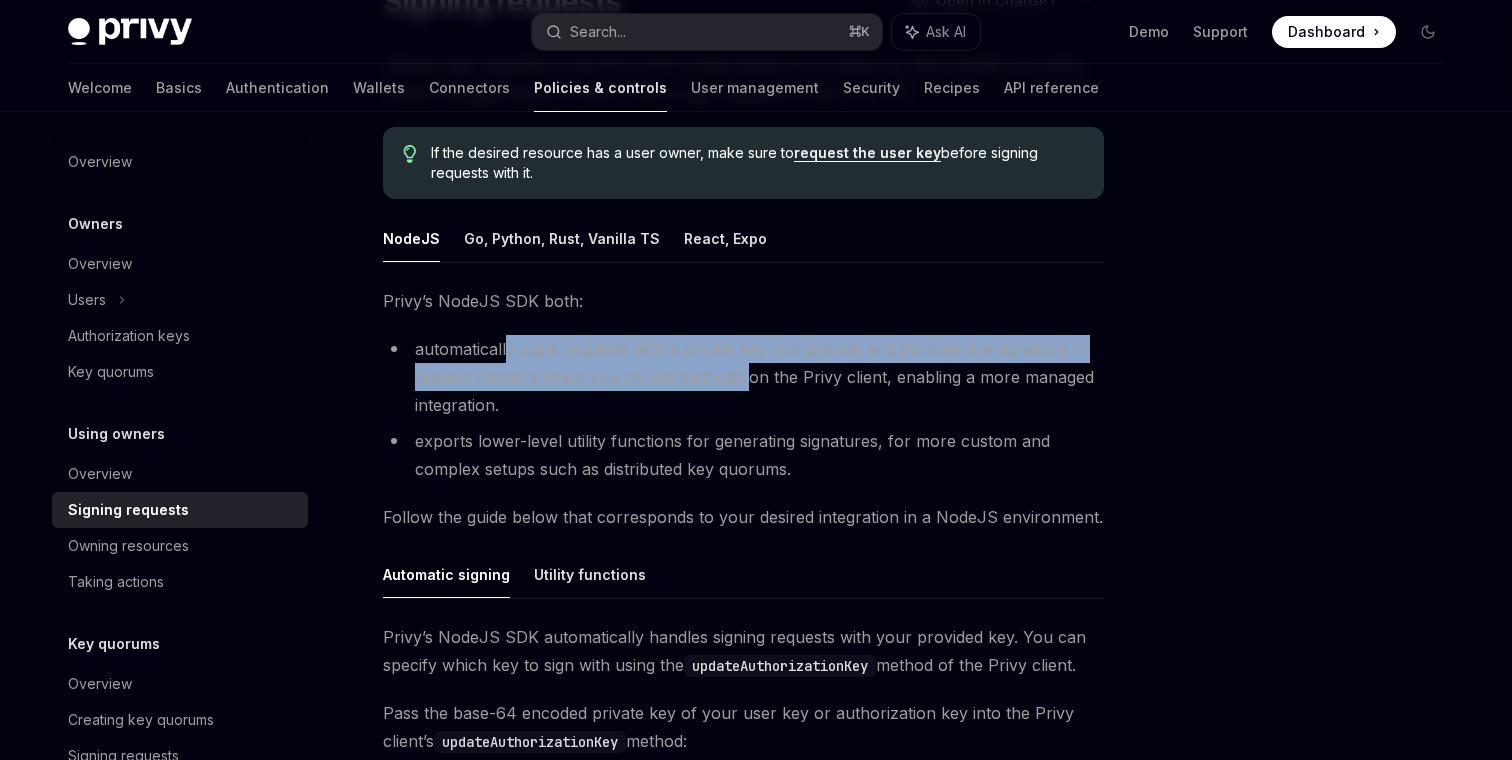 drag, startPoint x: 508, startPoint y: 353, endPoint x: 746, endPoint y: 365, distance: 238.30232 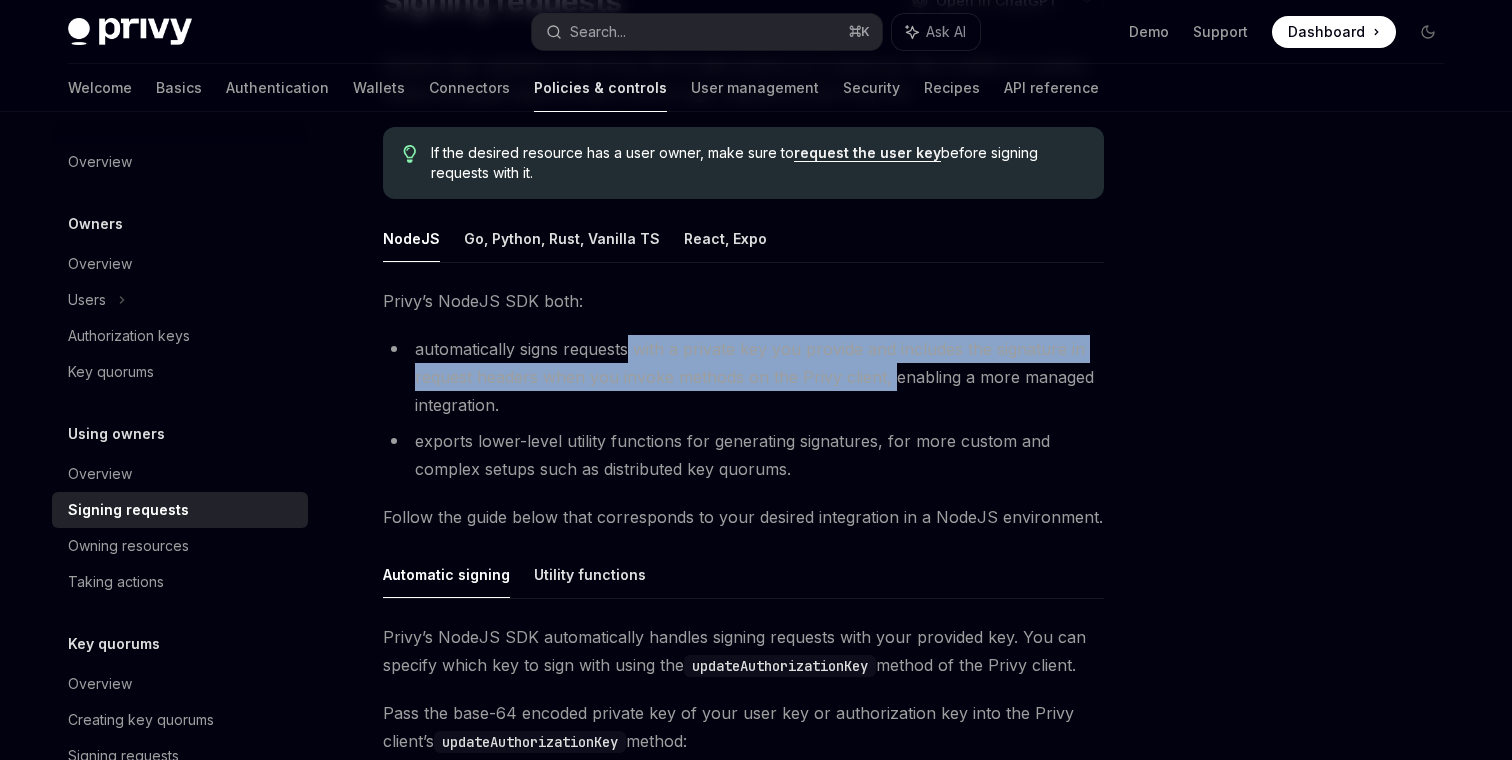 drag, startPoint x: 632, startPoint y: 340, endPoint x: 892, endPoint y: 367, distance: 261.39816 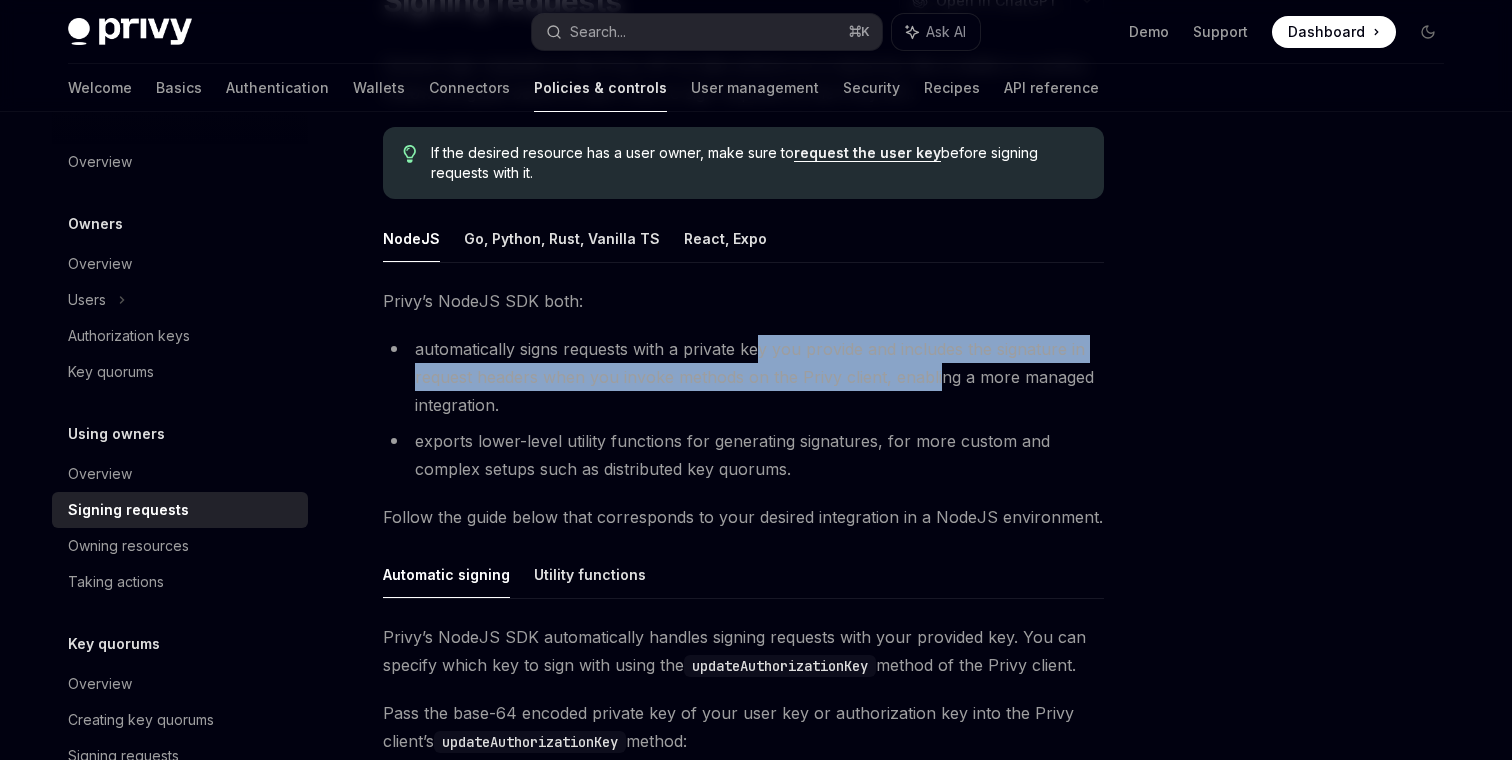 drag, startPoint x: 761, startPoint y: 355, endPoint x: 983, endPoint y: 385, distance: 224.01785 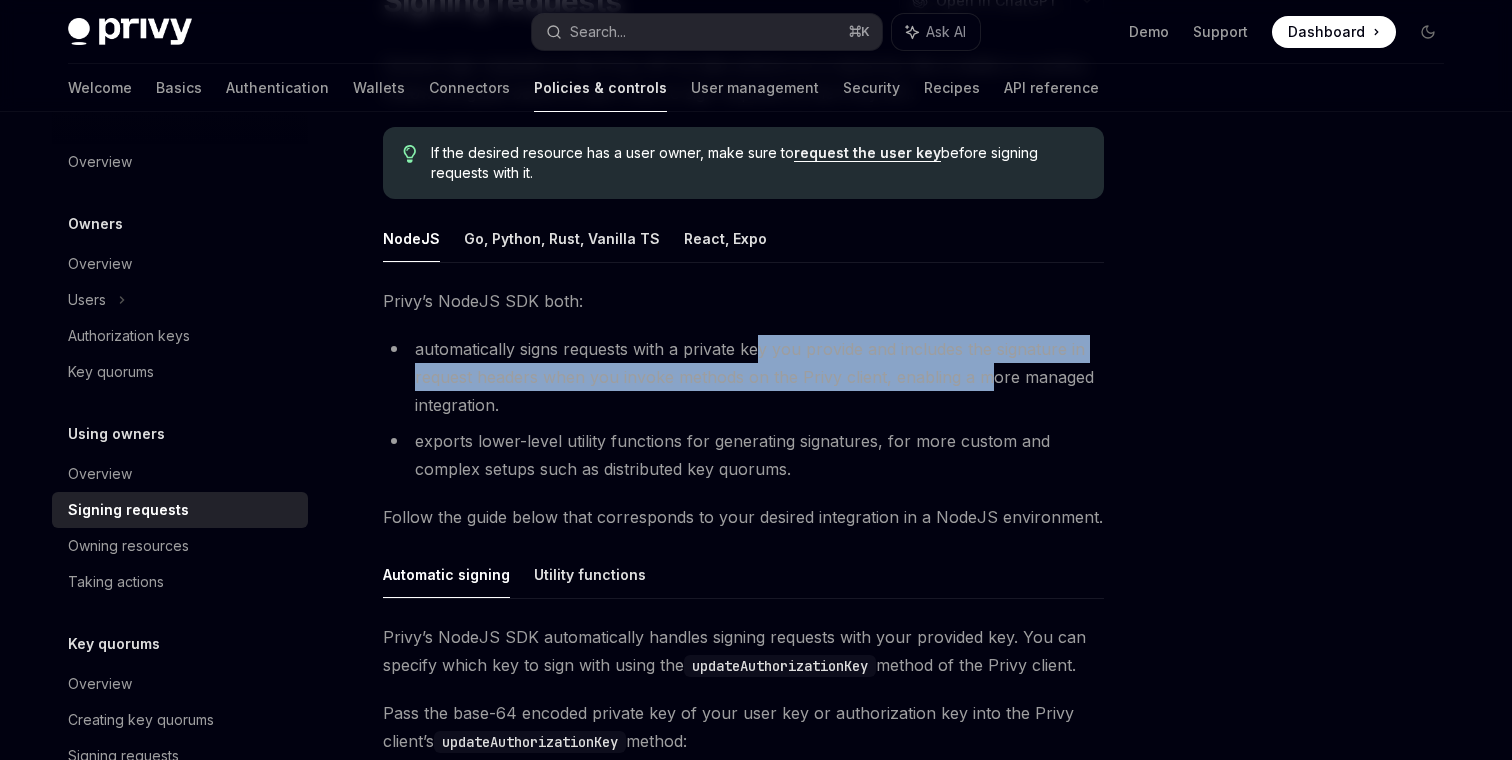 click on "automatically signs requests with a private key you provide and includes the signature in request headers when you invoke methods on the Privy client, enabling a more managed integration." at bounding box center (743, 377) 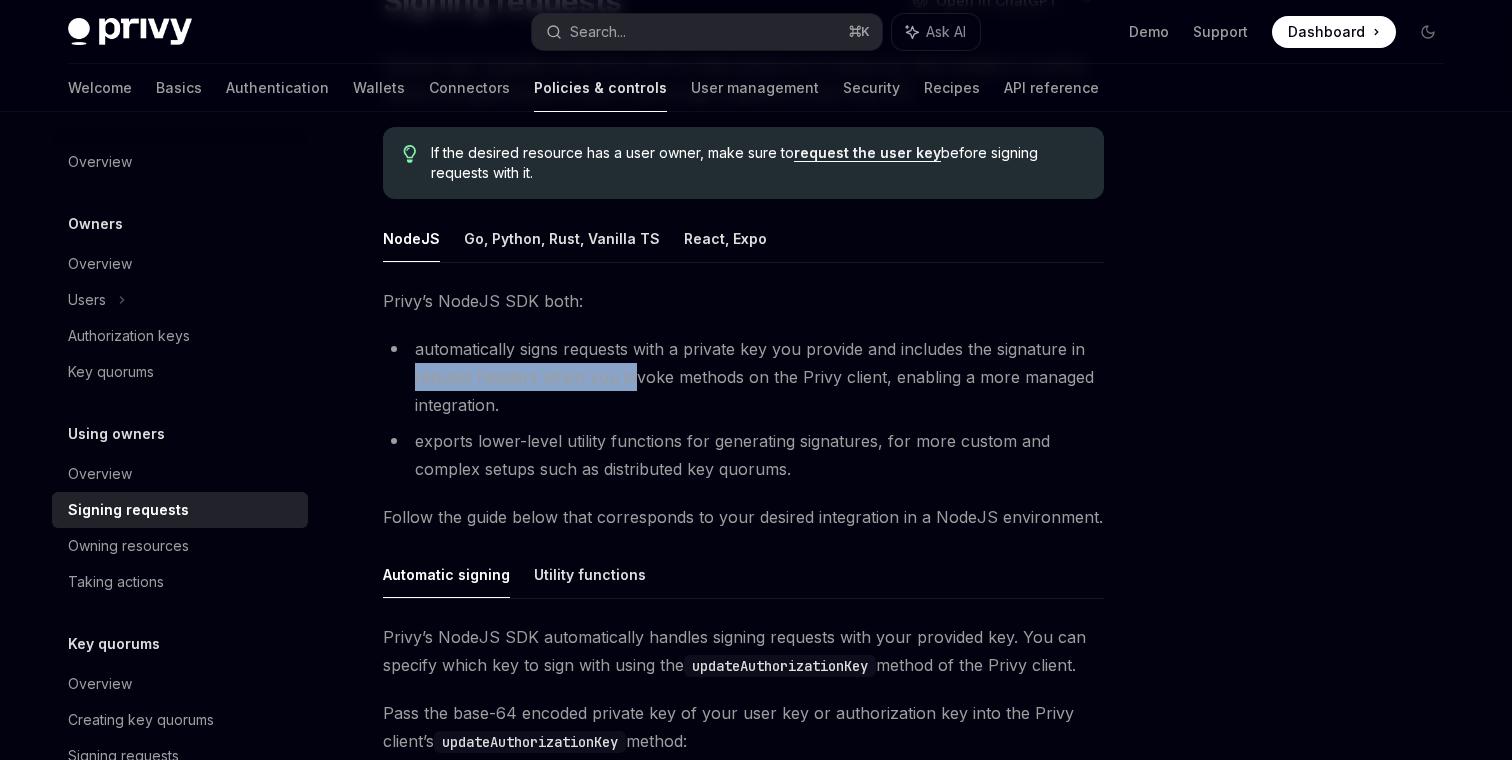 drag, startPoint x: 412, startPoint y: 366, endPoint x: 724, endPoint y: 397, distance: 313.5363 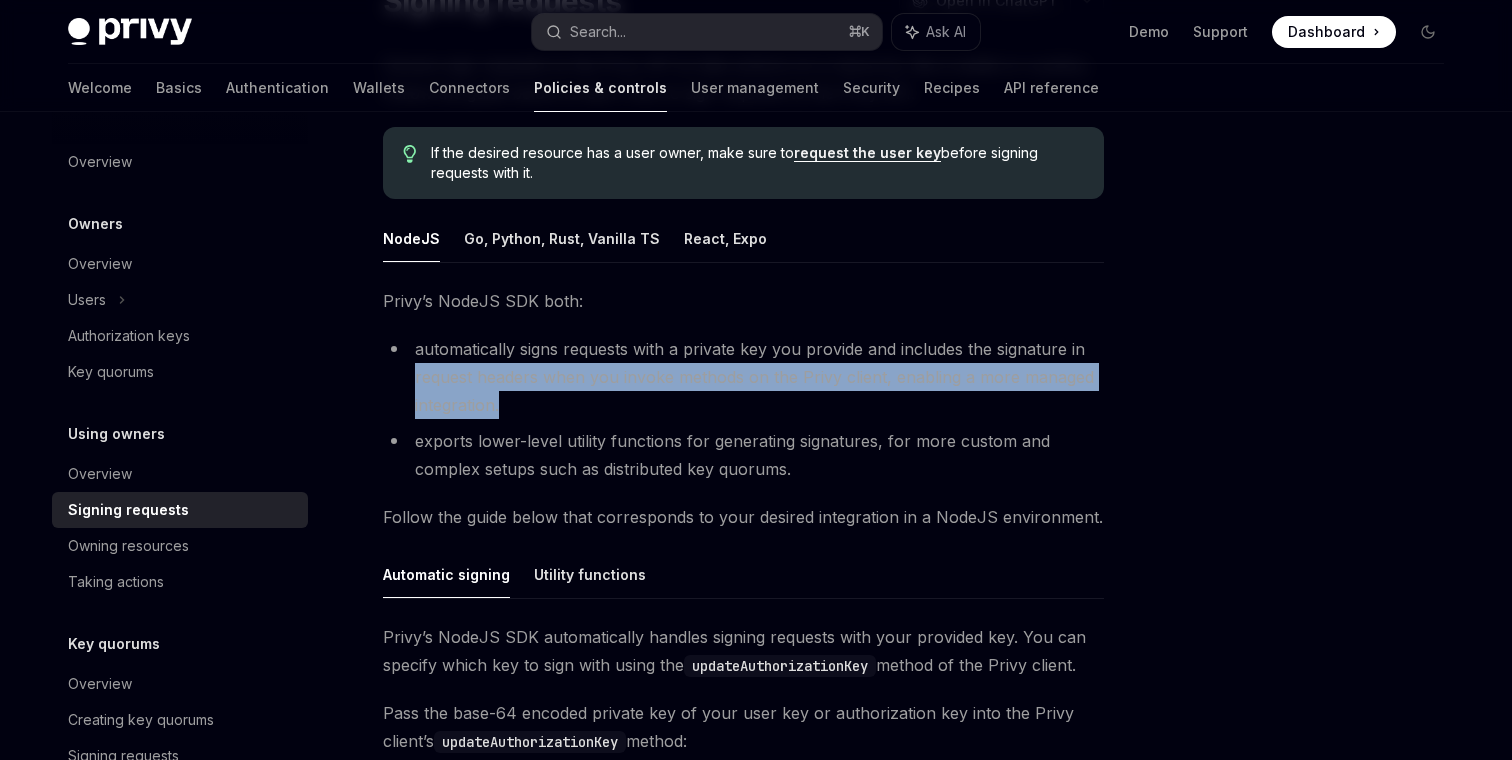 click on "automatically signs requests with a private key you provide and includes the signature in request headers when you invoke methods on the Privy client, enabling a more managed integration." at bounding box center [743, 377] 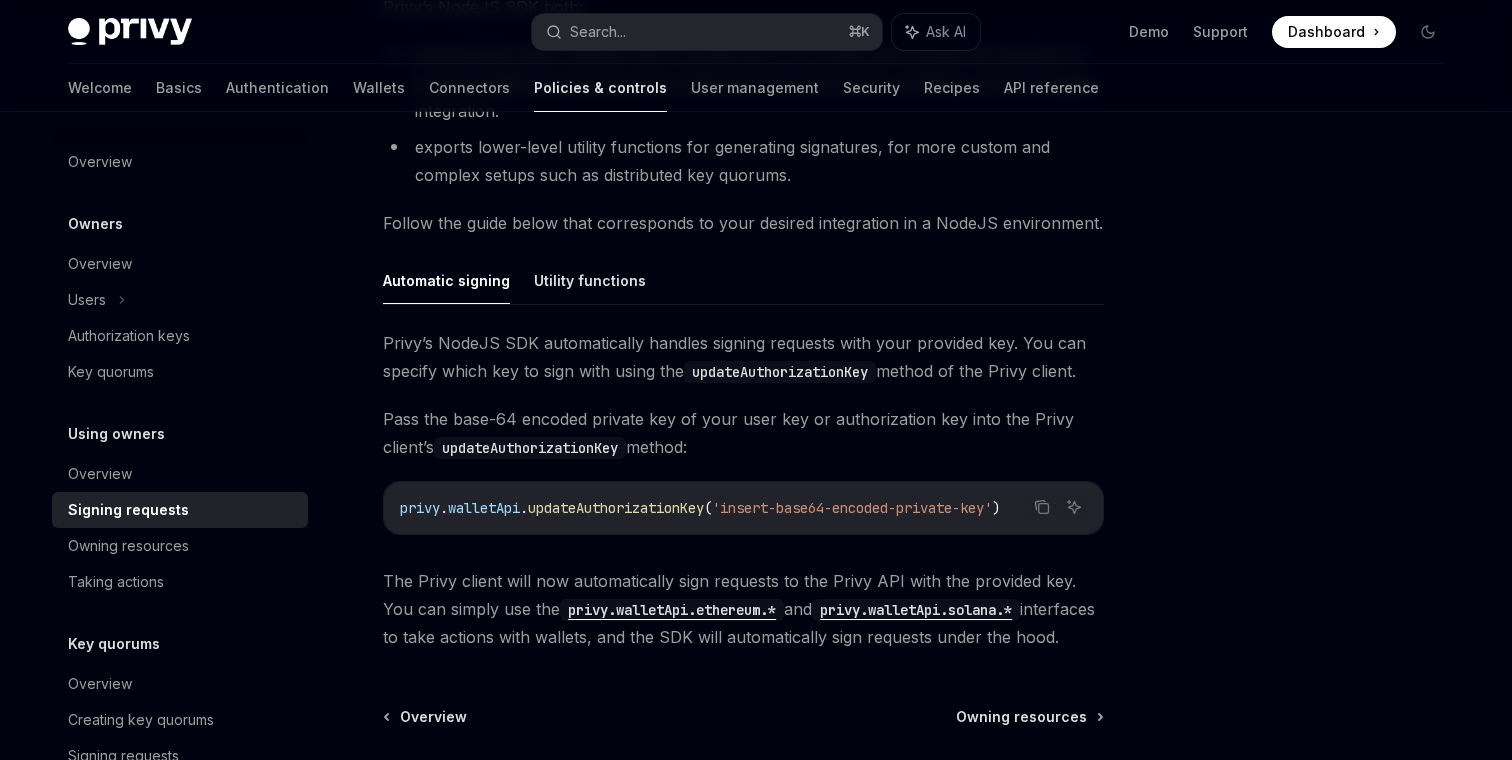 scroll, scrollTop: 520, scrollLeft: 0, axis: vertical 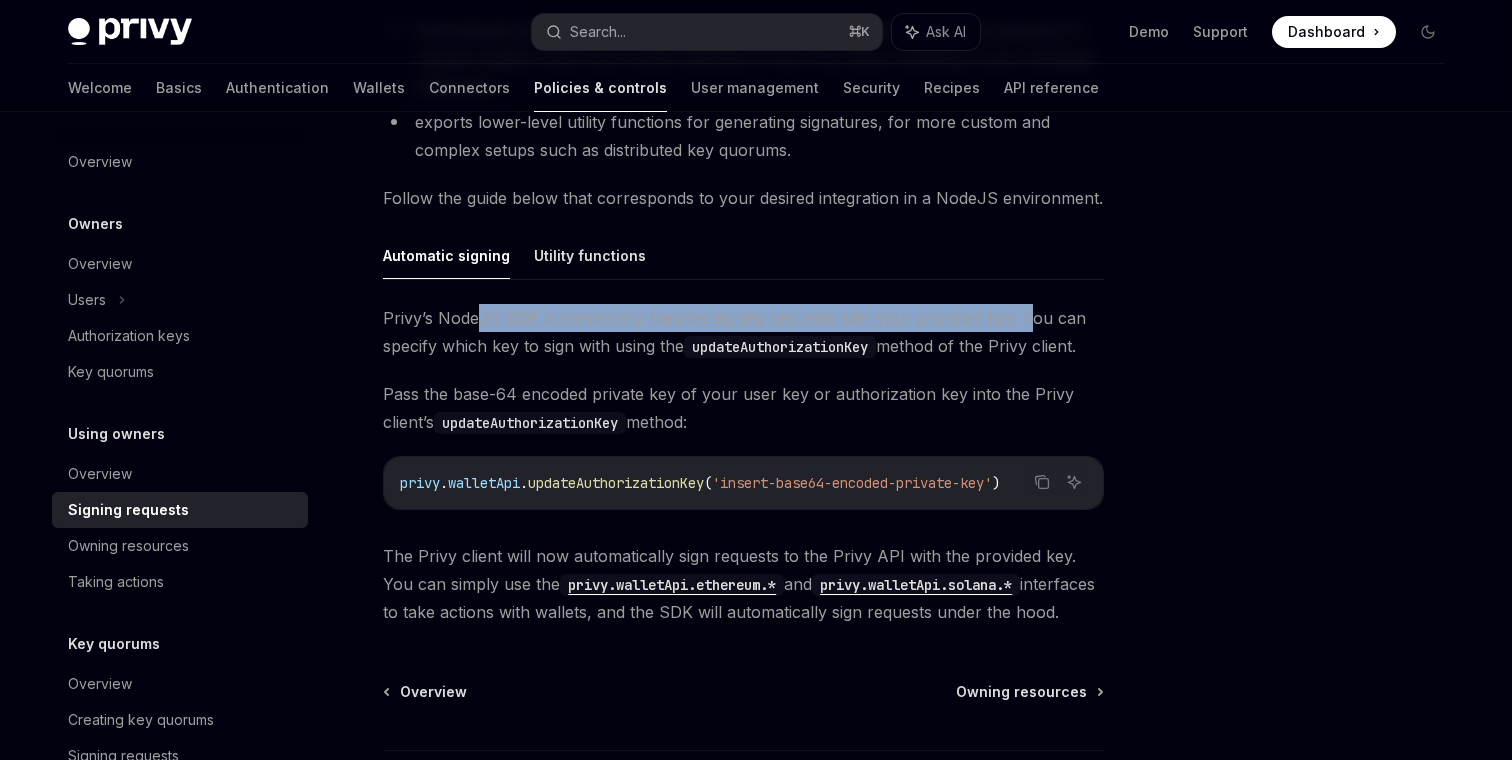 drag, startPoint x: 480, startPoint y: 319, endPoint x: 1020, endPoint y: 320, distance: 540.0009 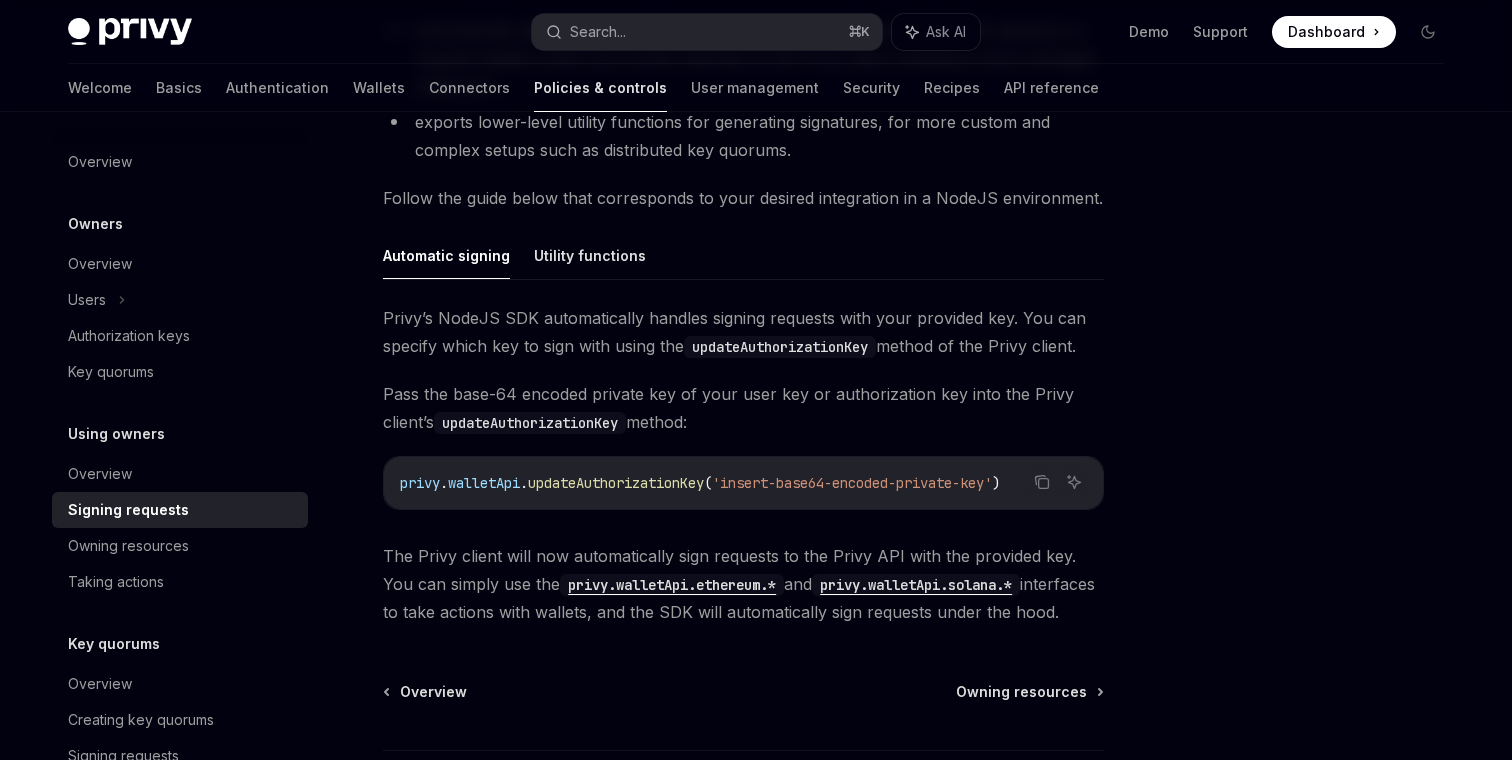 click on "Privy’s NodeJS SDK automatically handles signing requests with your provided key. You can specify which key to sign with using the updateAuthorizationKey method of the Privy client." at bounding box center [743, 332] 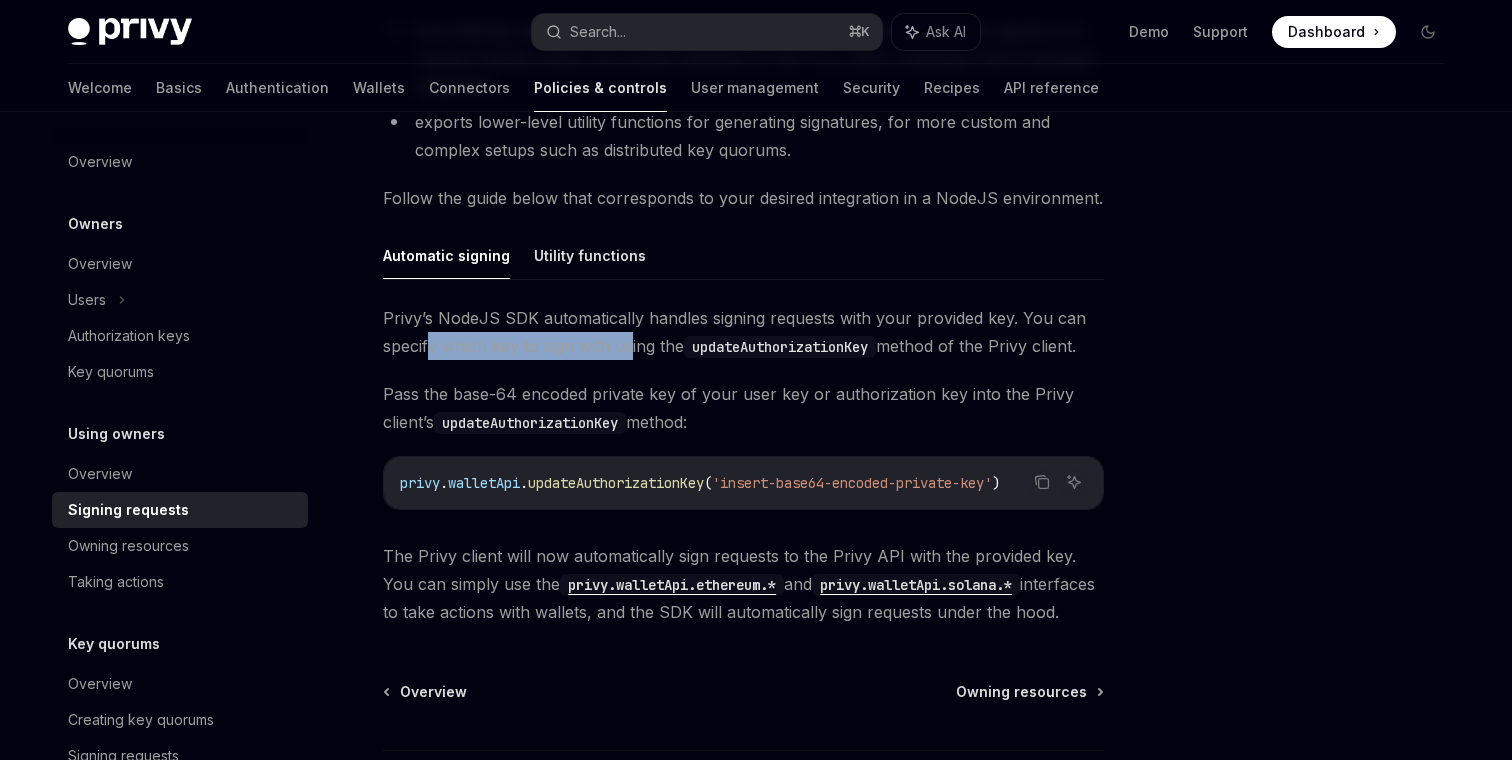 drag, startPoint x: 432, startPoint y: 347, endPoint x: 630, endPoint y: 356, distance: 198.20444 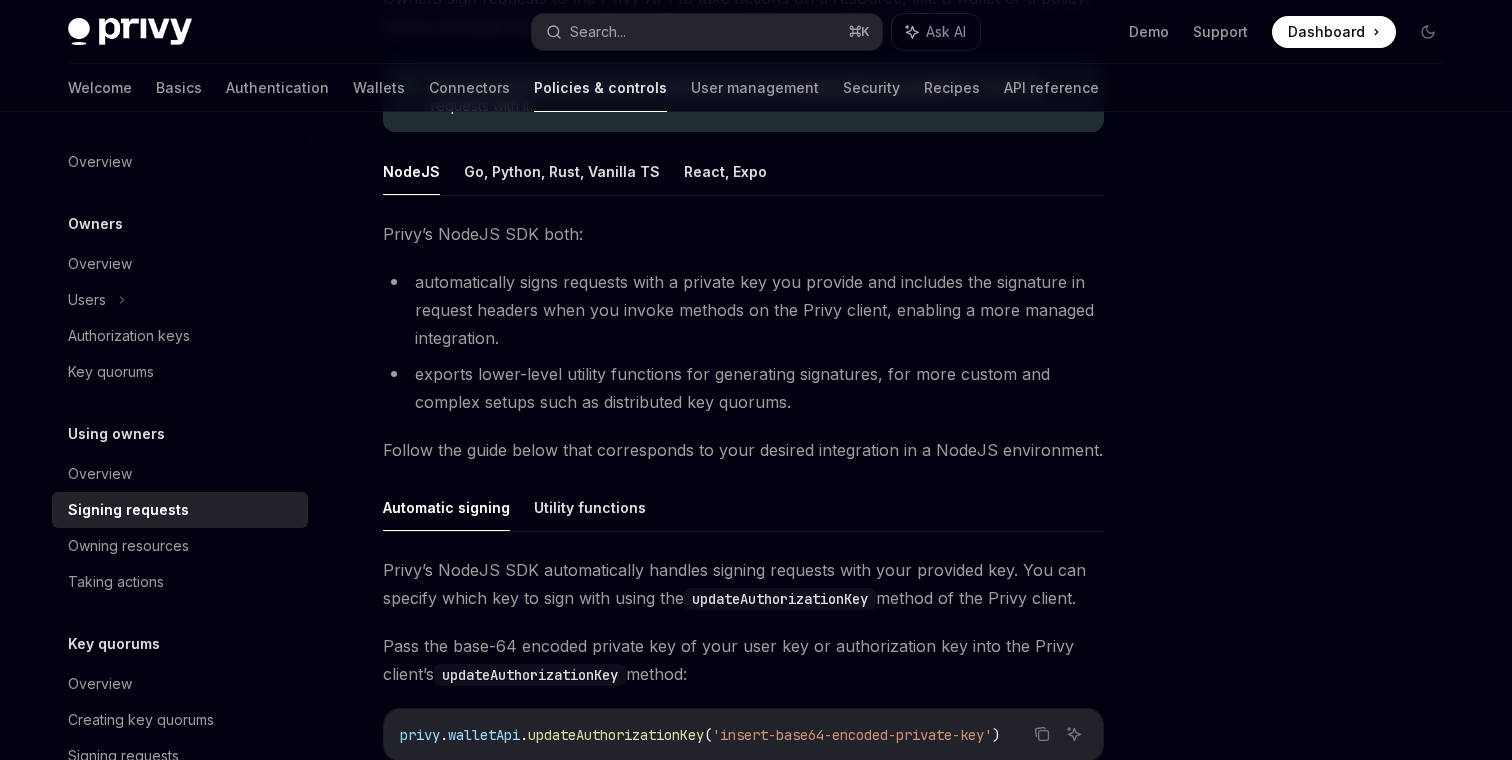 scroll, scrollTop: 428, scrollLeft: 0, axis: vertical 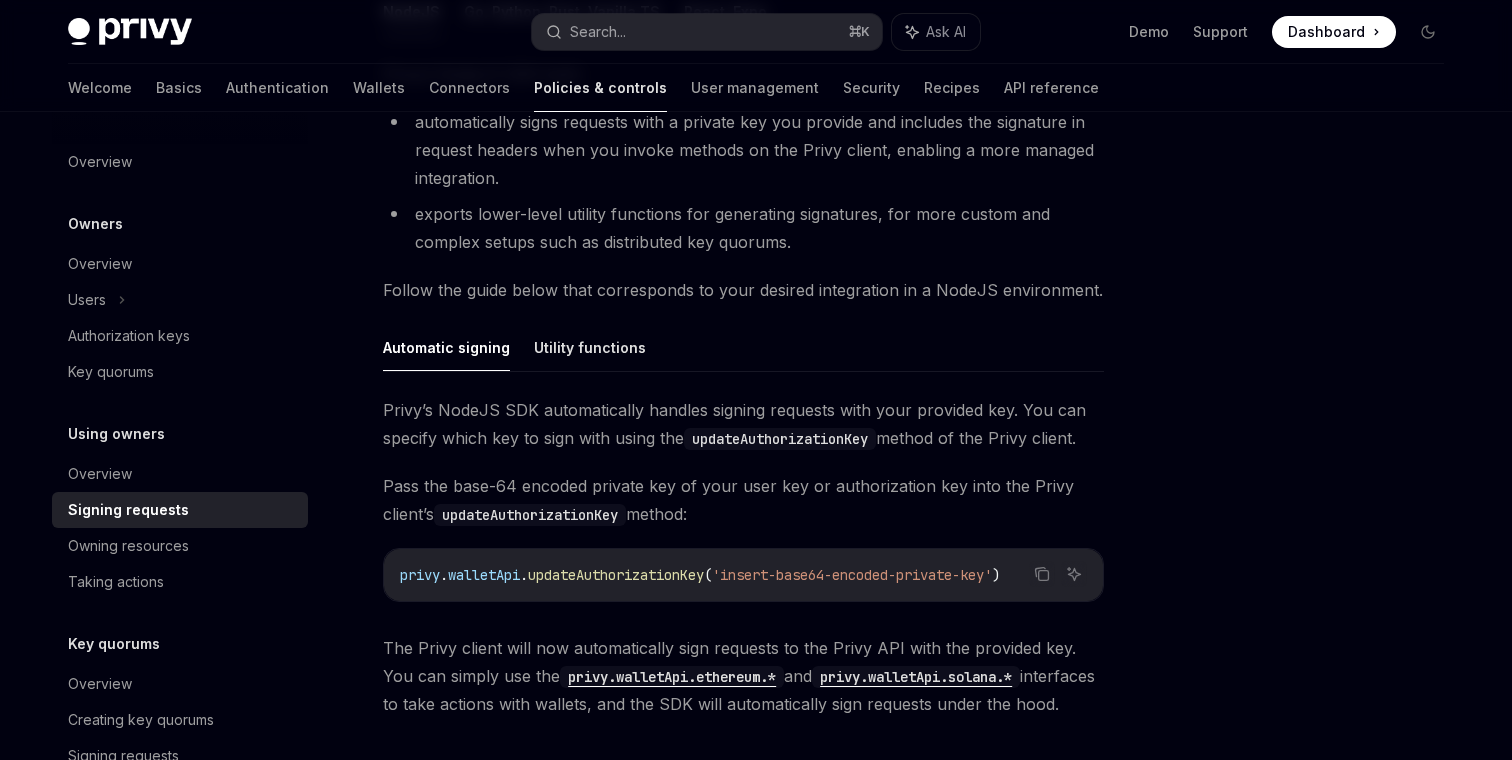 click on "privy.walletApi.solana.*" at bounding box center (916, 677) 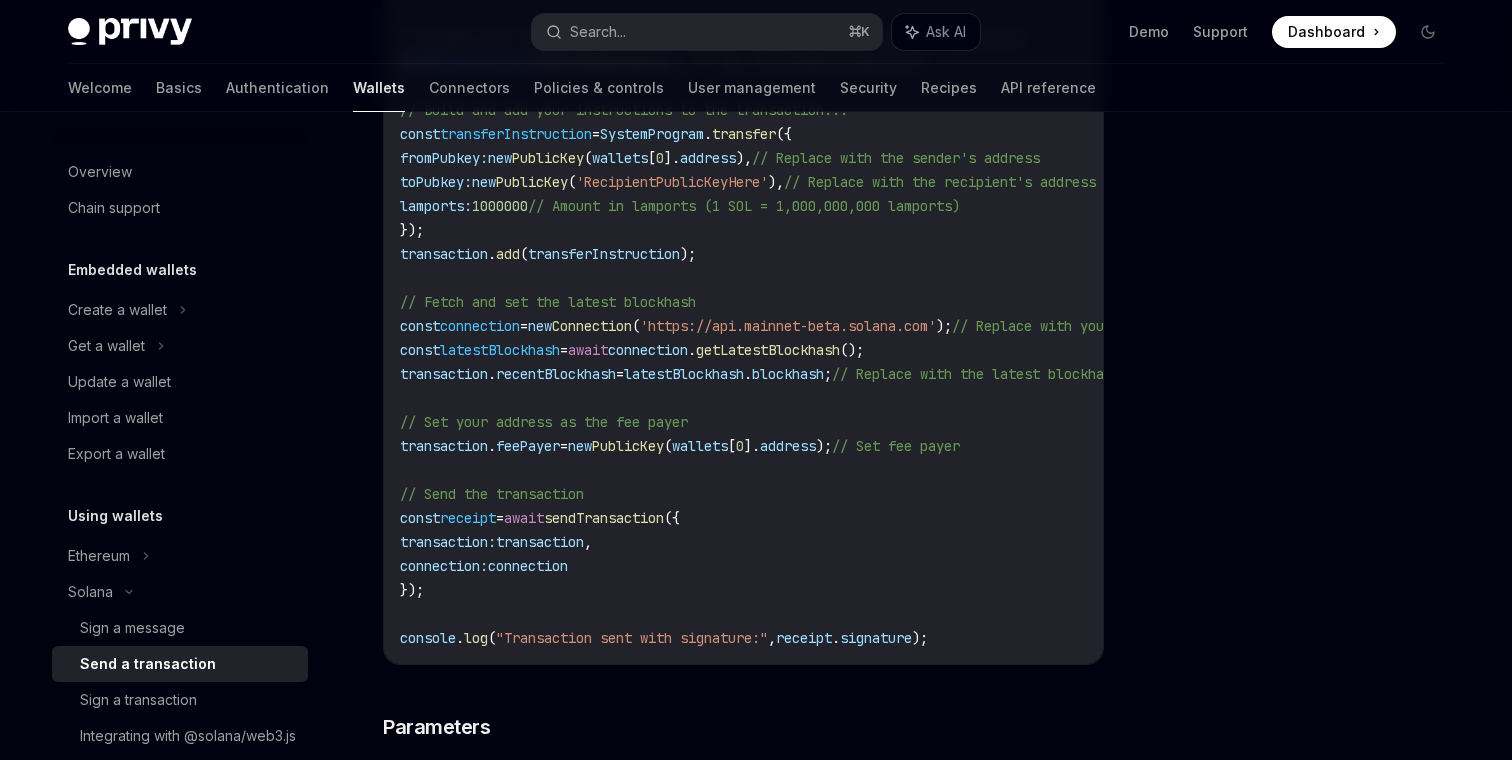 scroll, scrollTop: 1042, scrollLeft: 0, axis: vertical 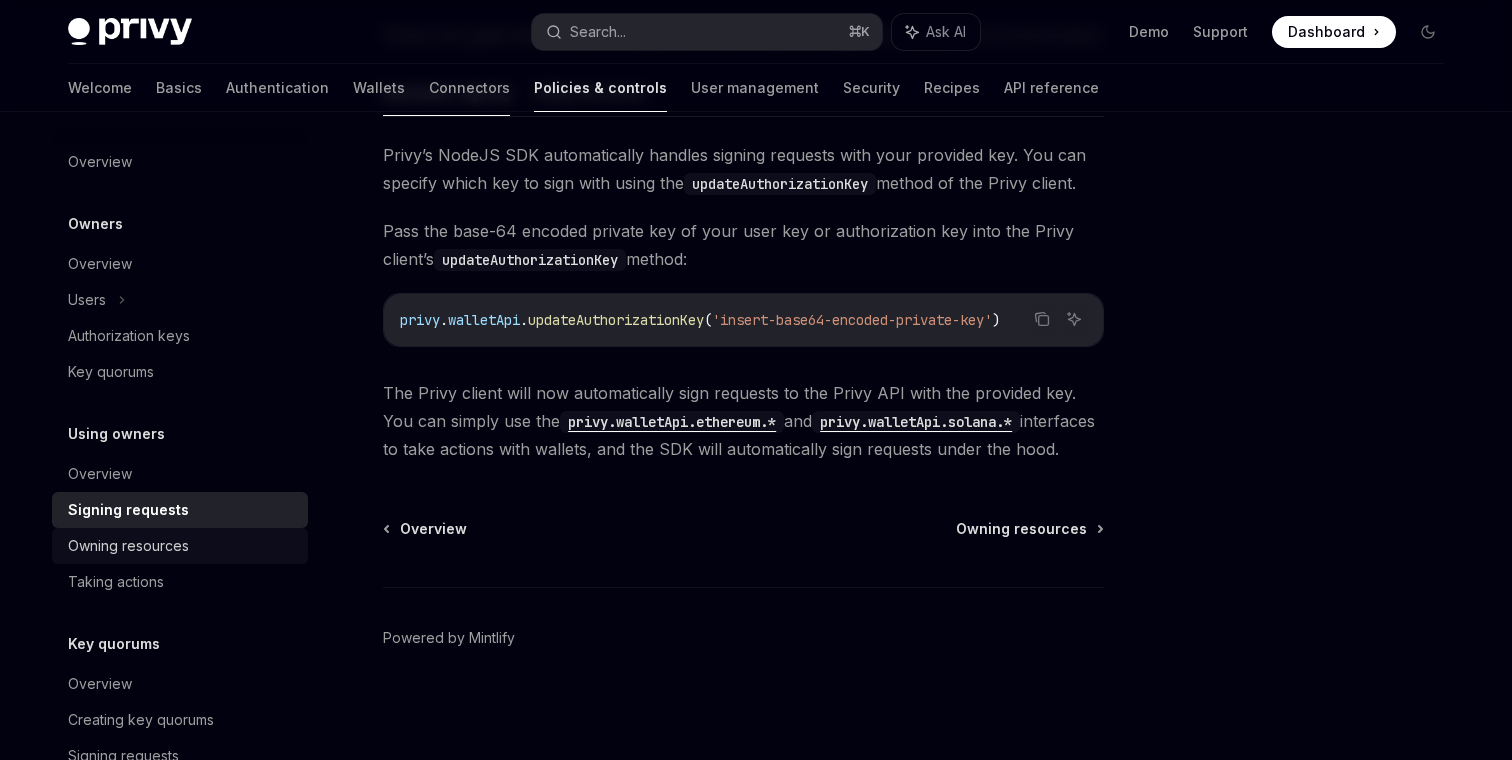 click on "Owning resources" at bounding box center (128, 546) 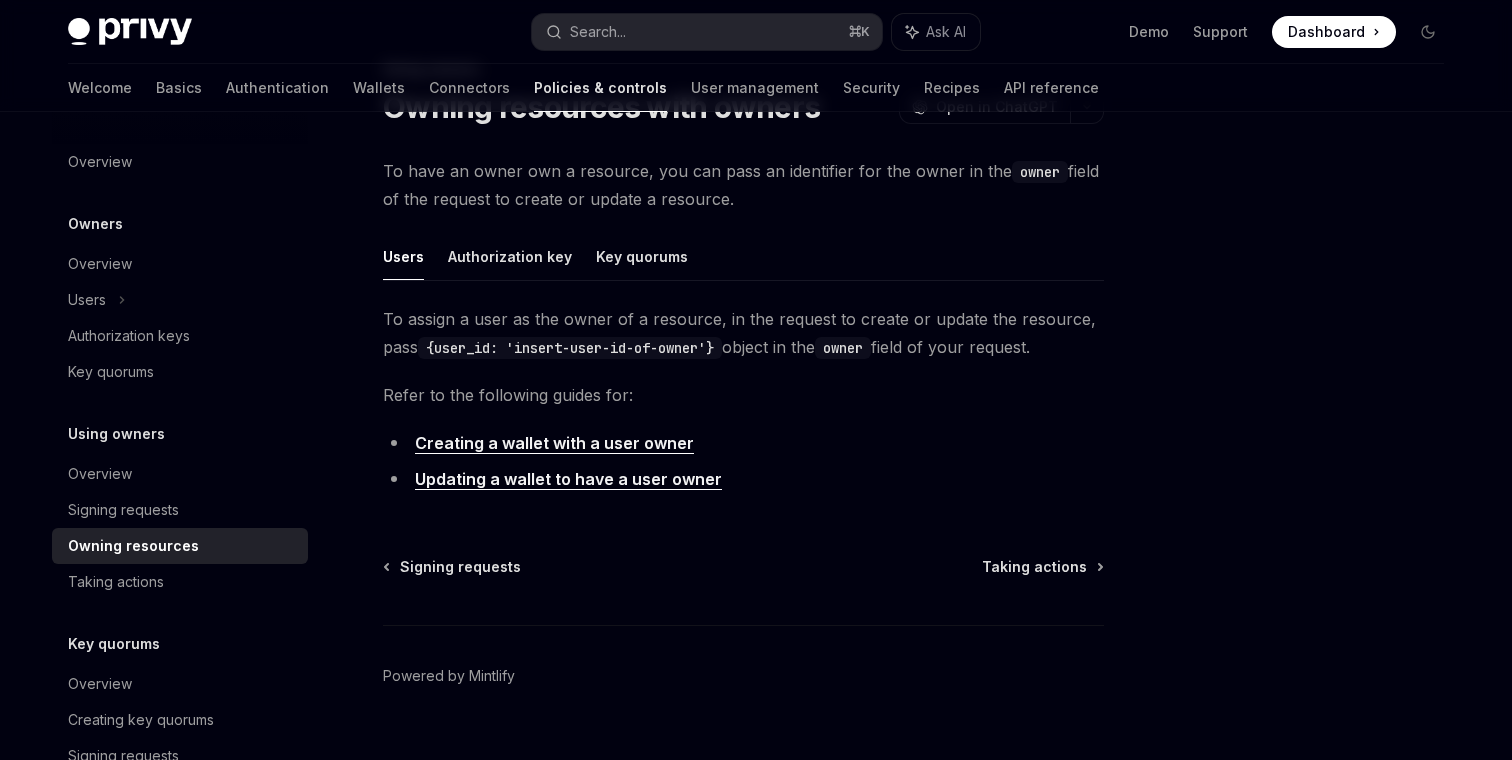 scroll, scrollTop: 116, scrollLeft: 0, axis: vertical 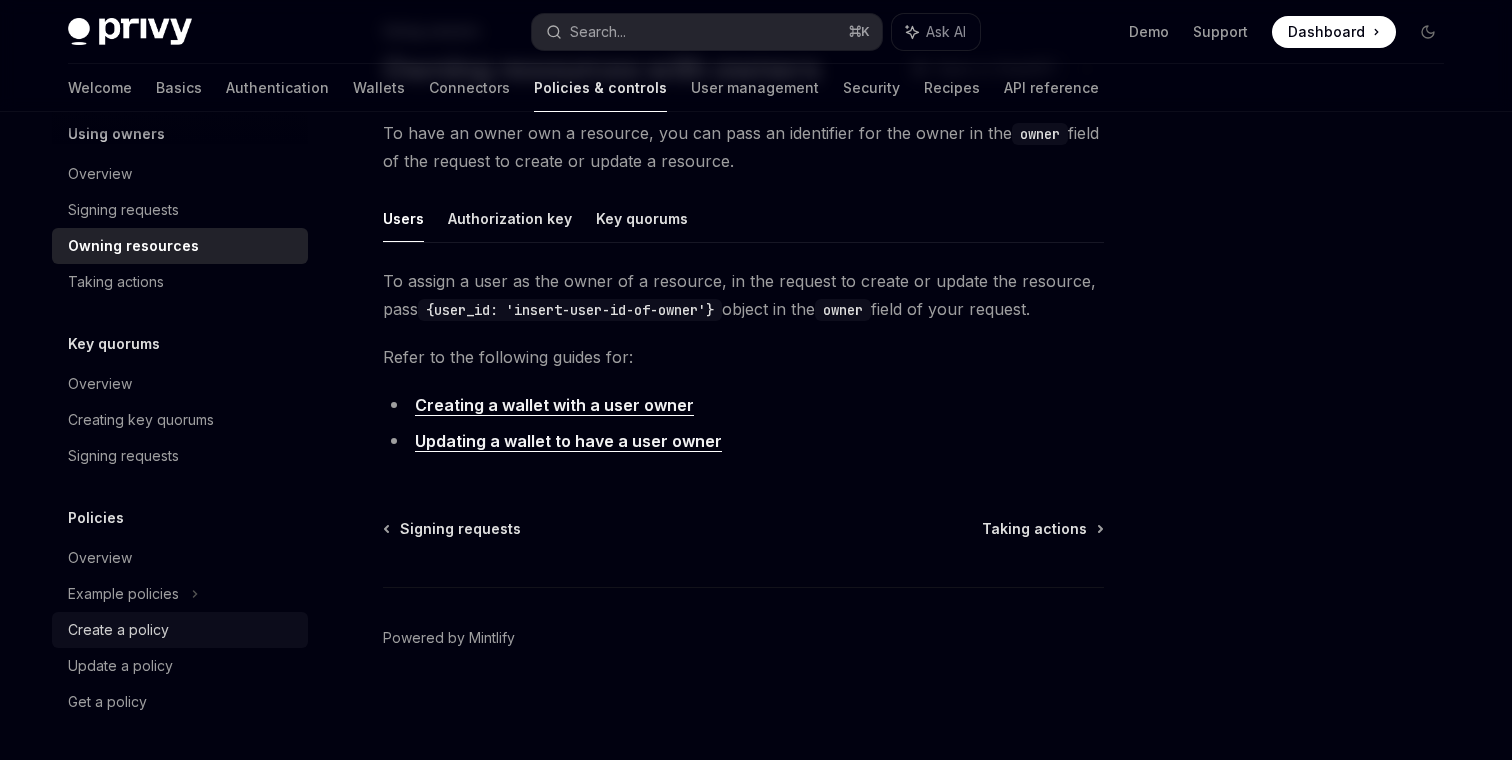 click on "Create a policy" at bounding box center (118, 630) 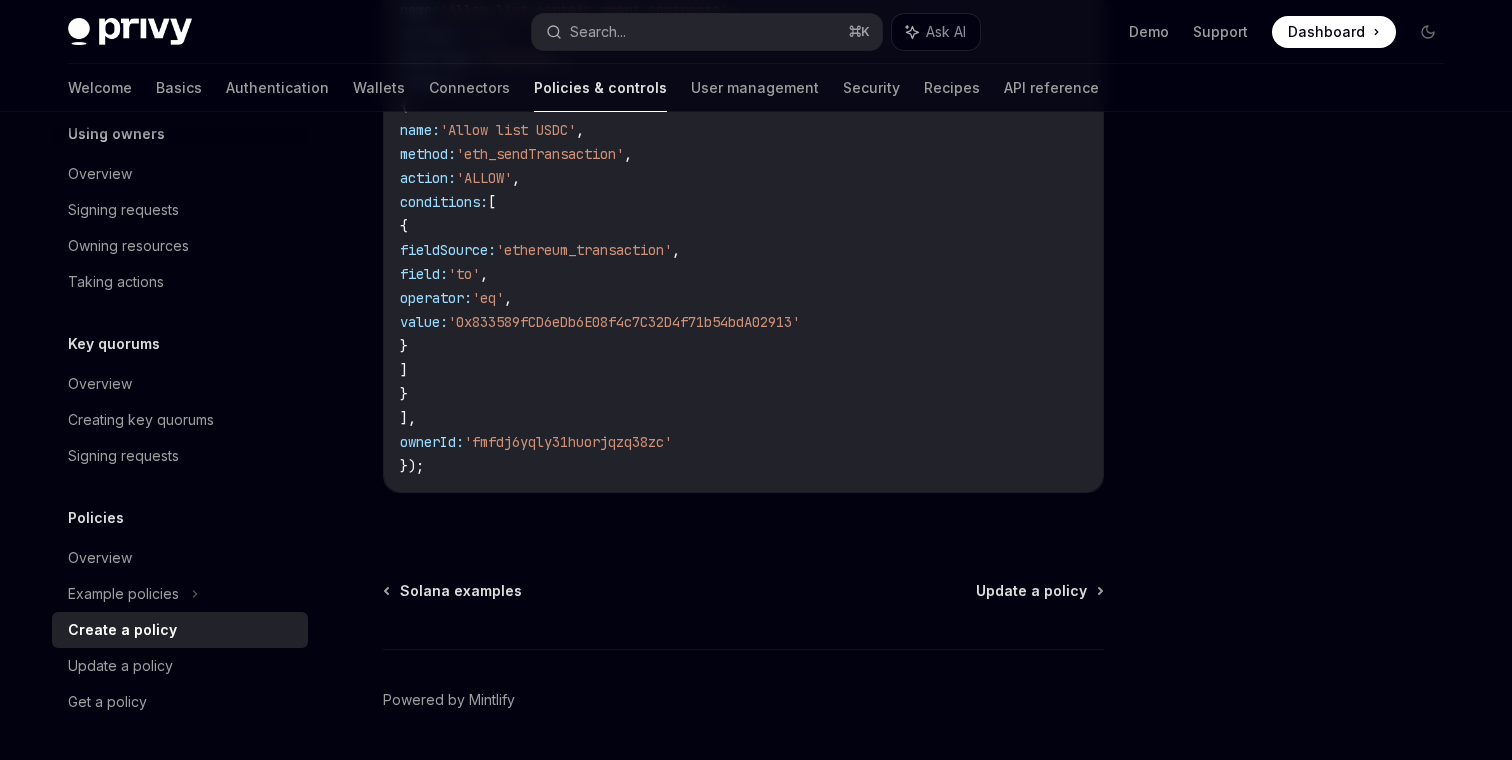 scroll, scrollTop: 609, scrollLeft: 0, axis: vertical 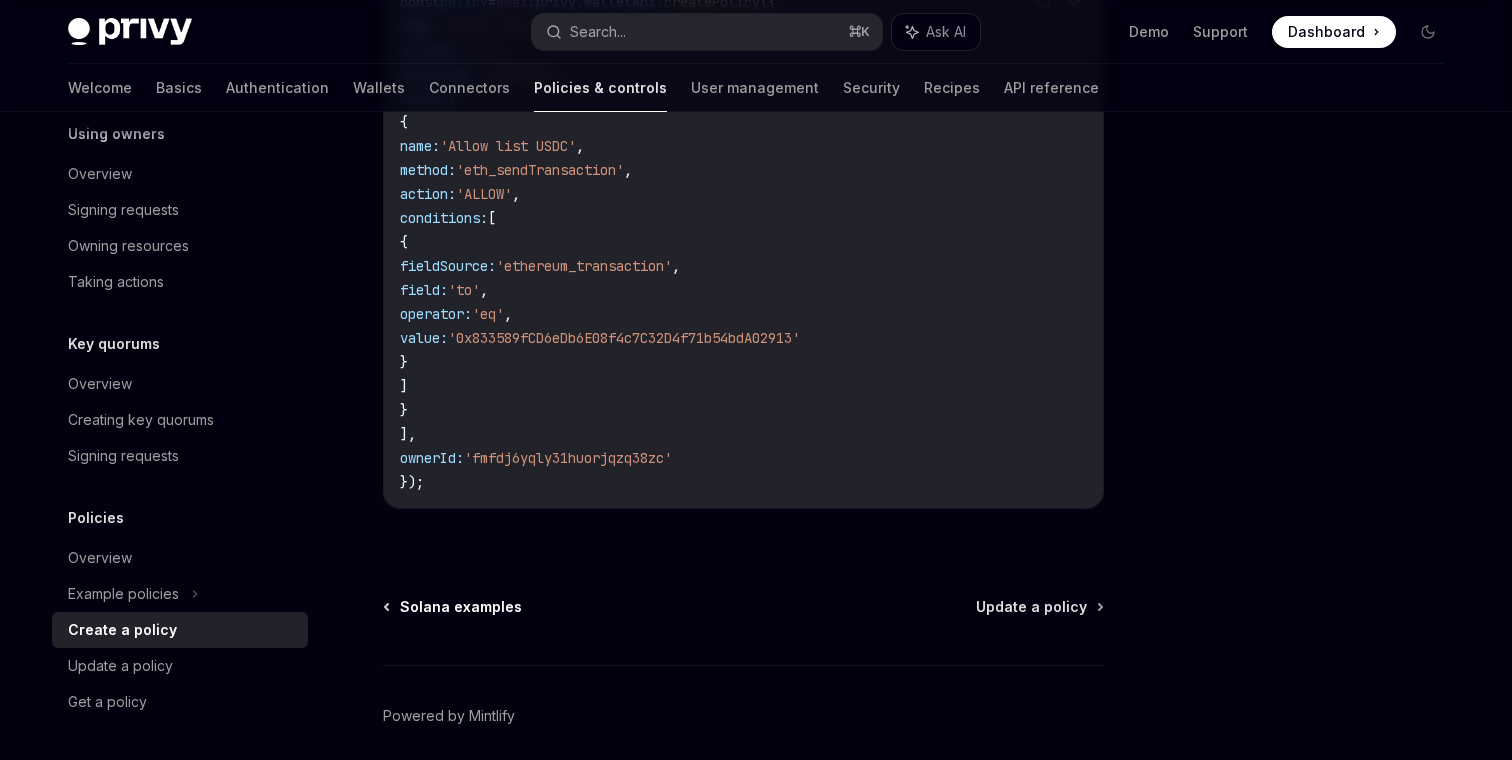 click on "Solana examples" at bounding box center (453, 607) 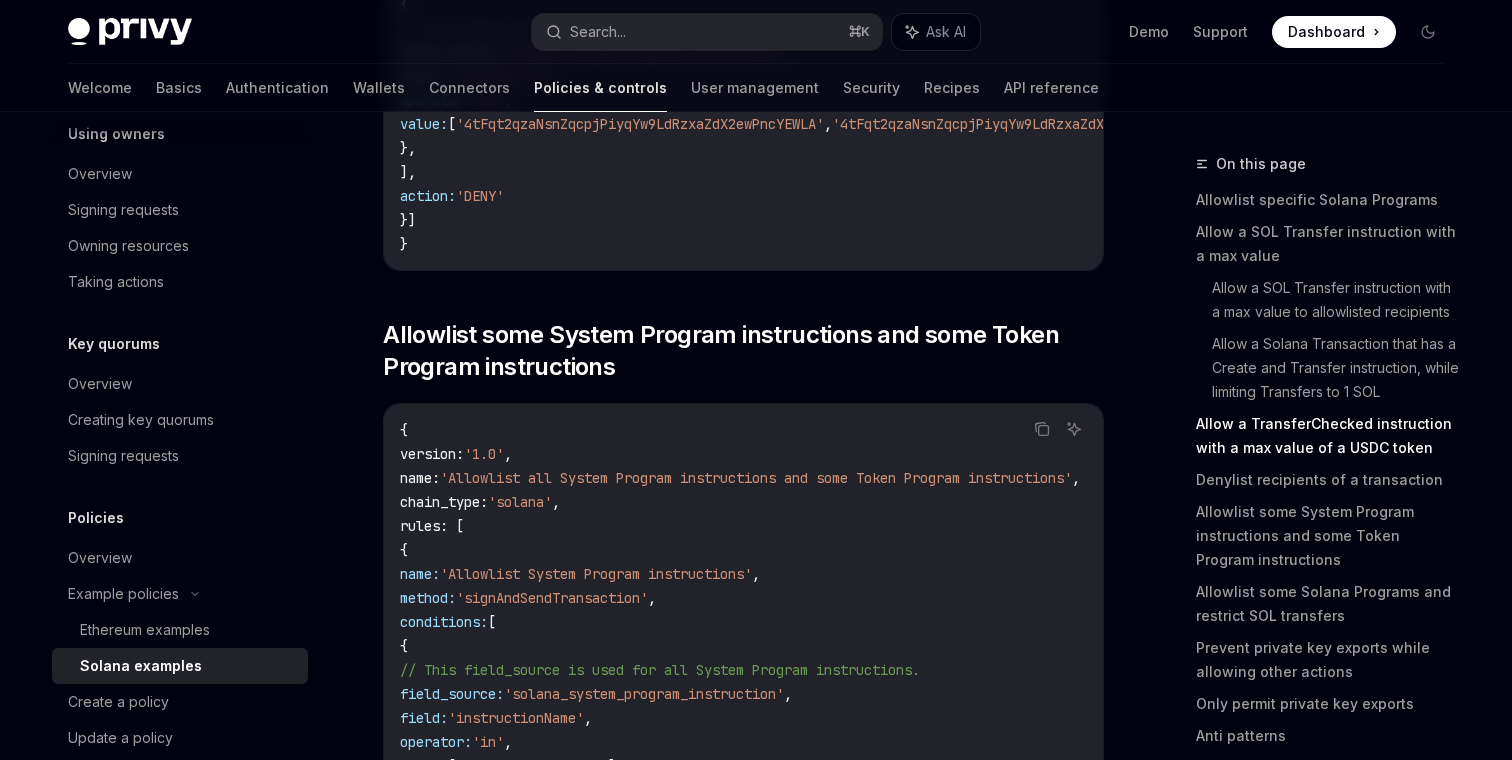 scroll, scrollTop: 4777, scrollLeft: 0, axis: vertical 